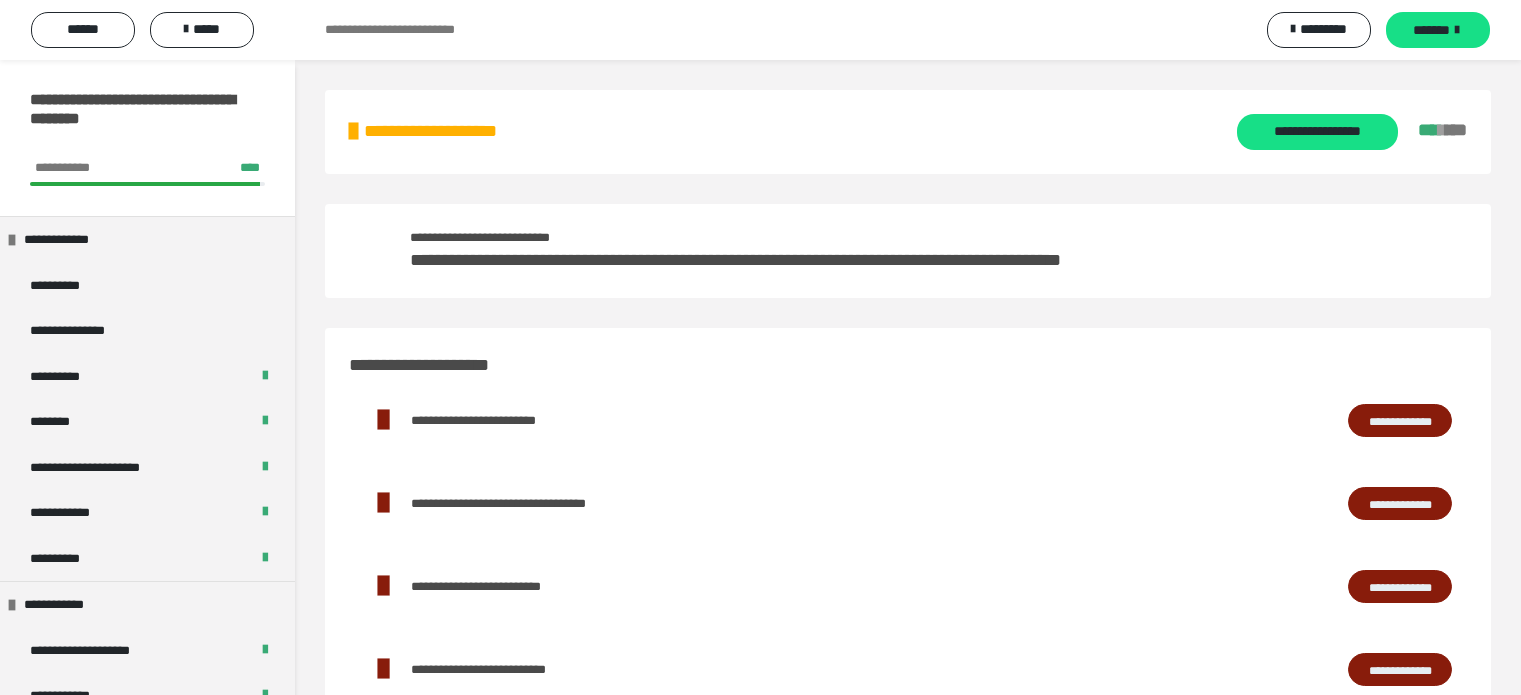 scroll, scrollTop: 69, scrollLeft: 0, axis: vertical 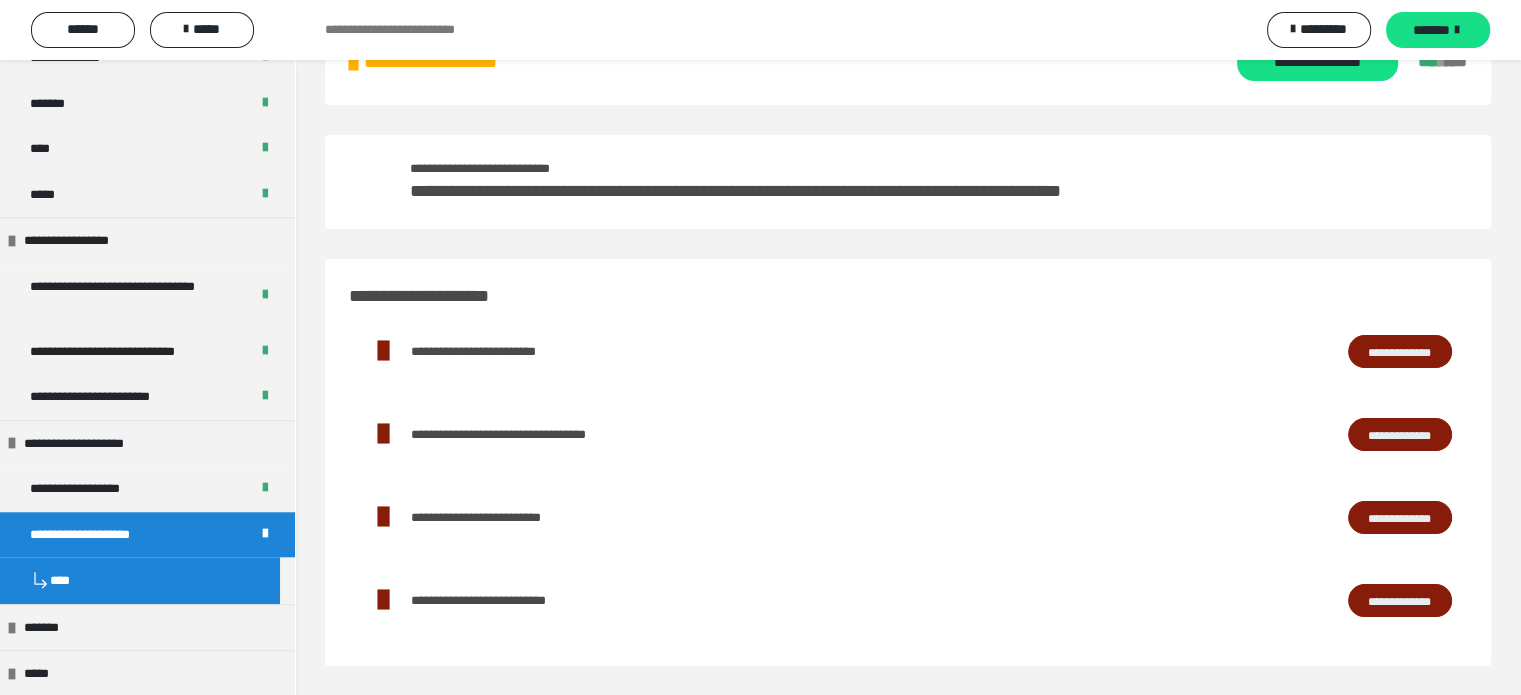 click on "**********" at bounding box center [1400, 601] 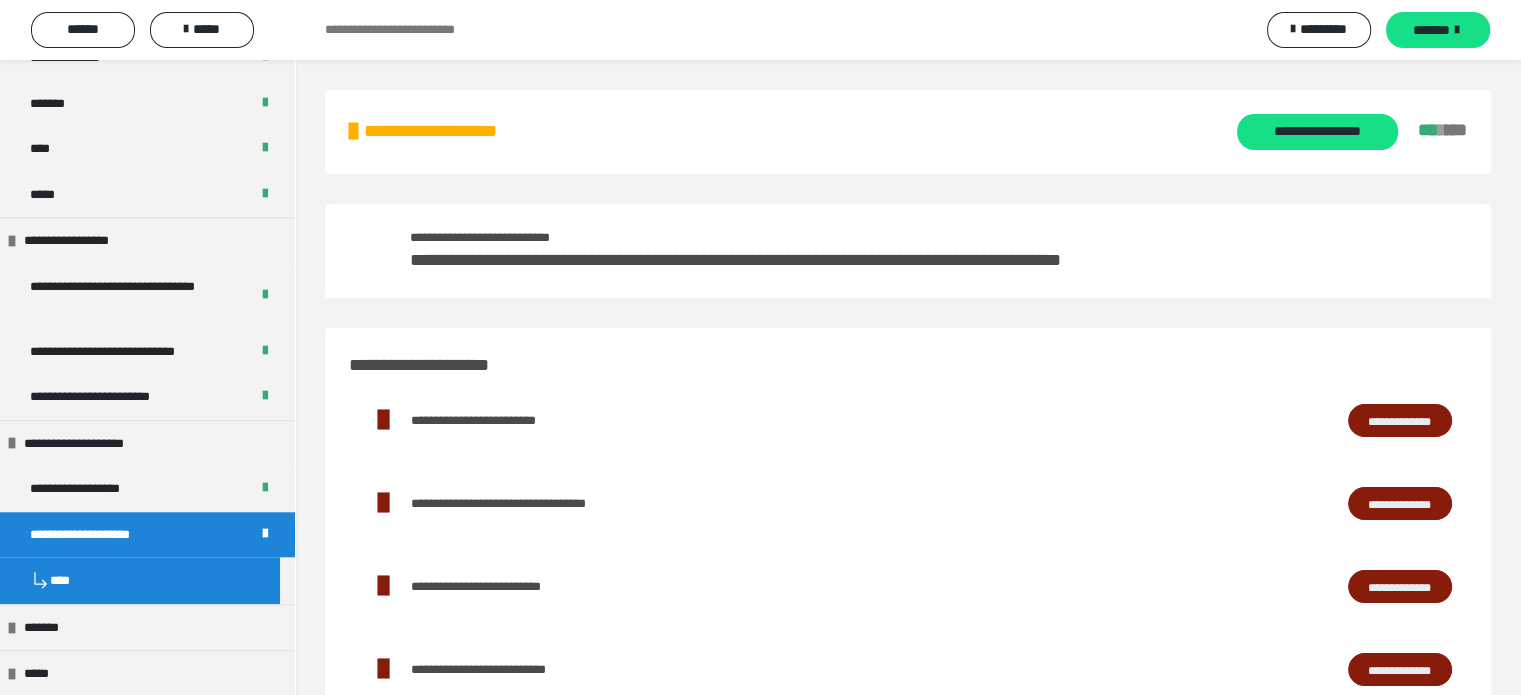 scroll, scrollTop: 69, scrollLeft: 0, axis: vertical 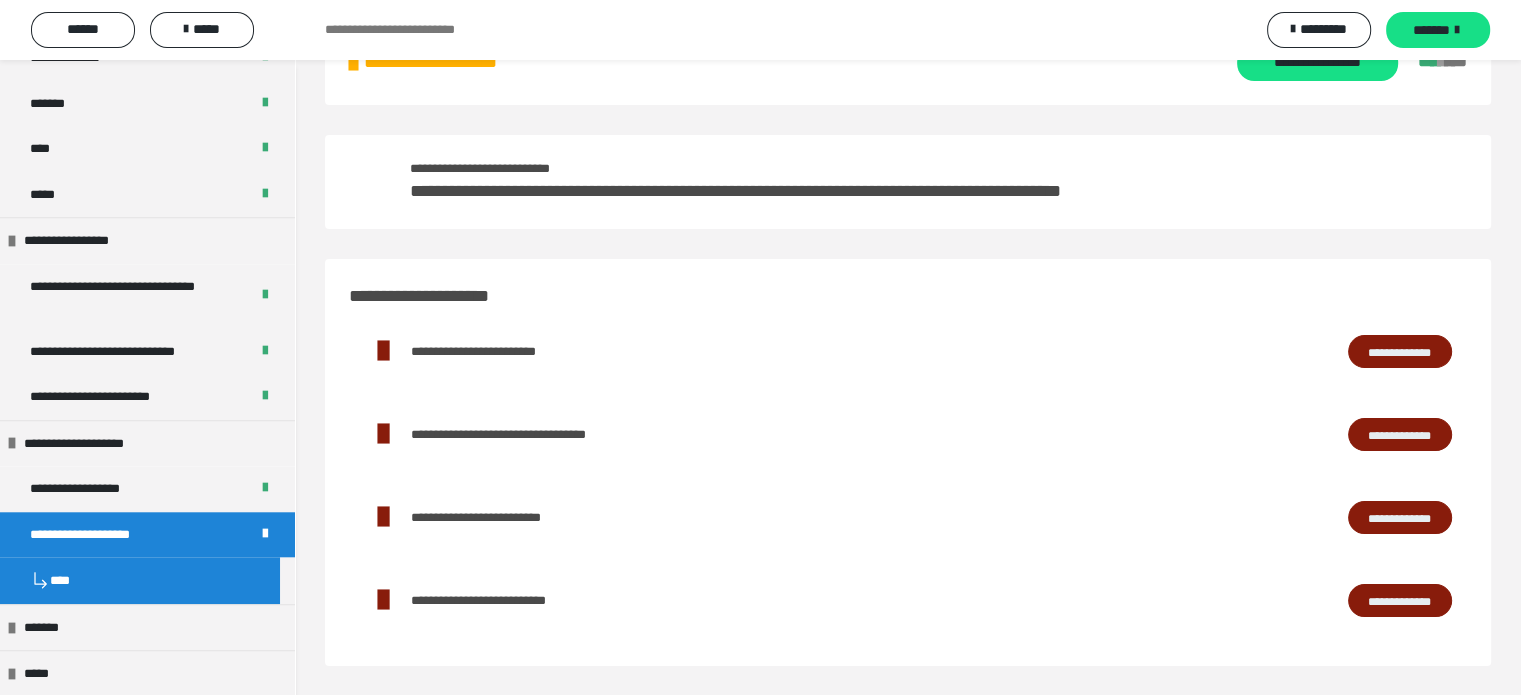 click on "****" at bounding box center (140, 580) 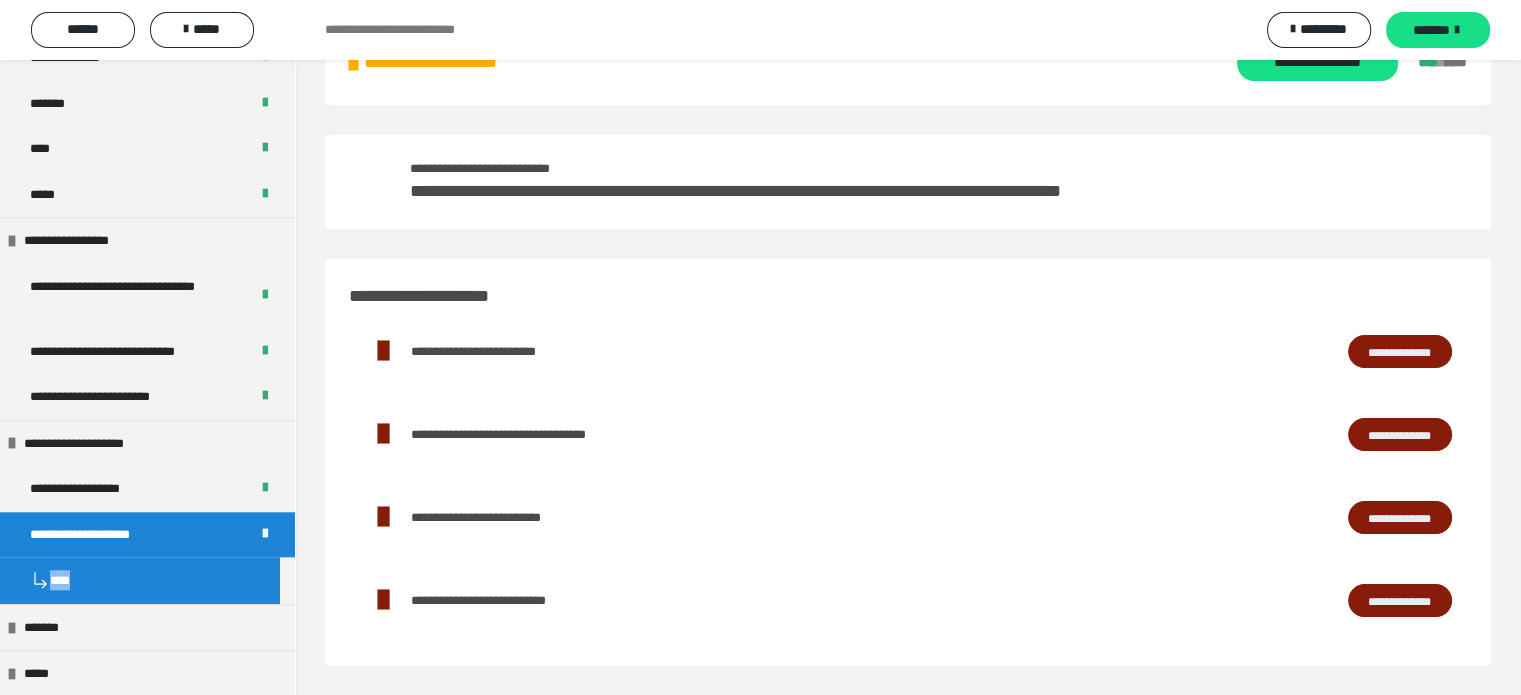 click on "****" at bounding box center [140, 580] 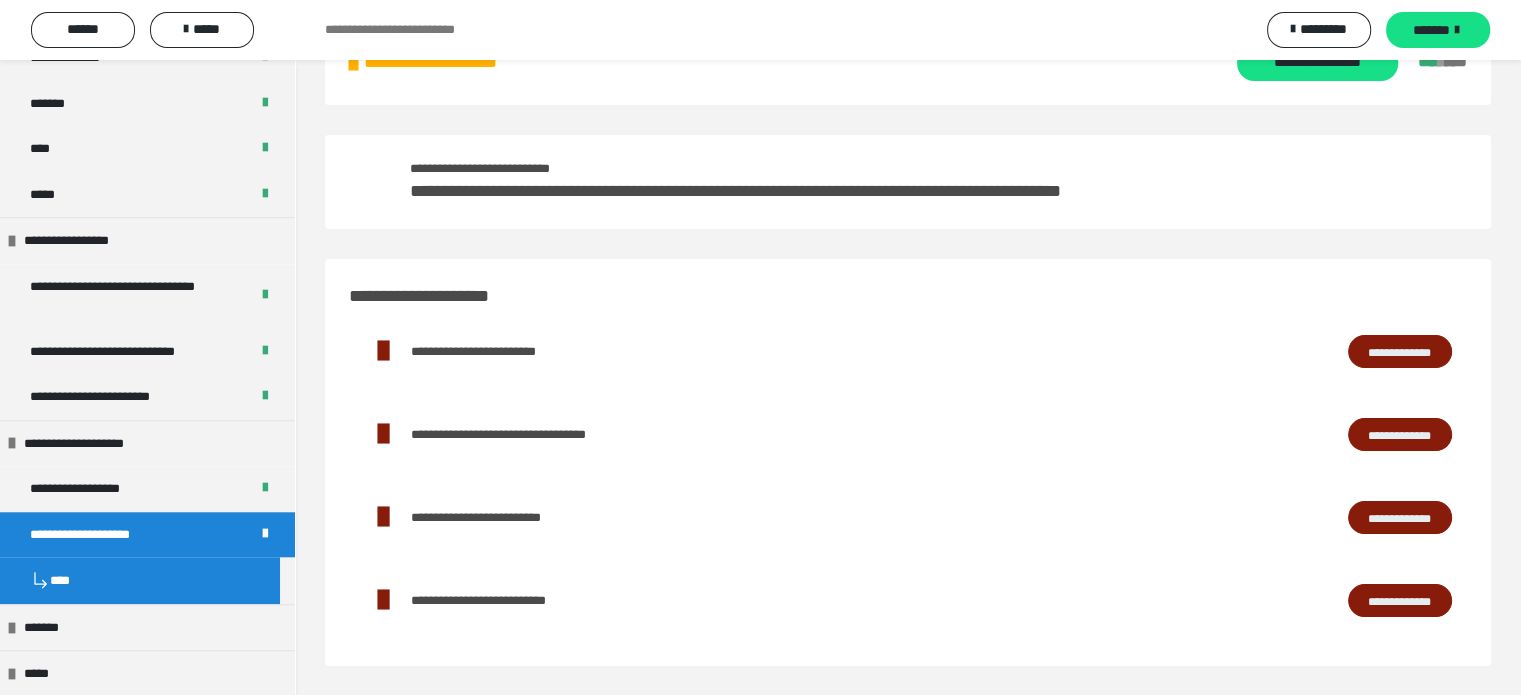 drag, startPoint x: 1519, startPoint y: 518, endPoint x: 1535, endPoint y: 501, distance: 23.345236 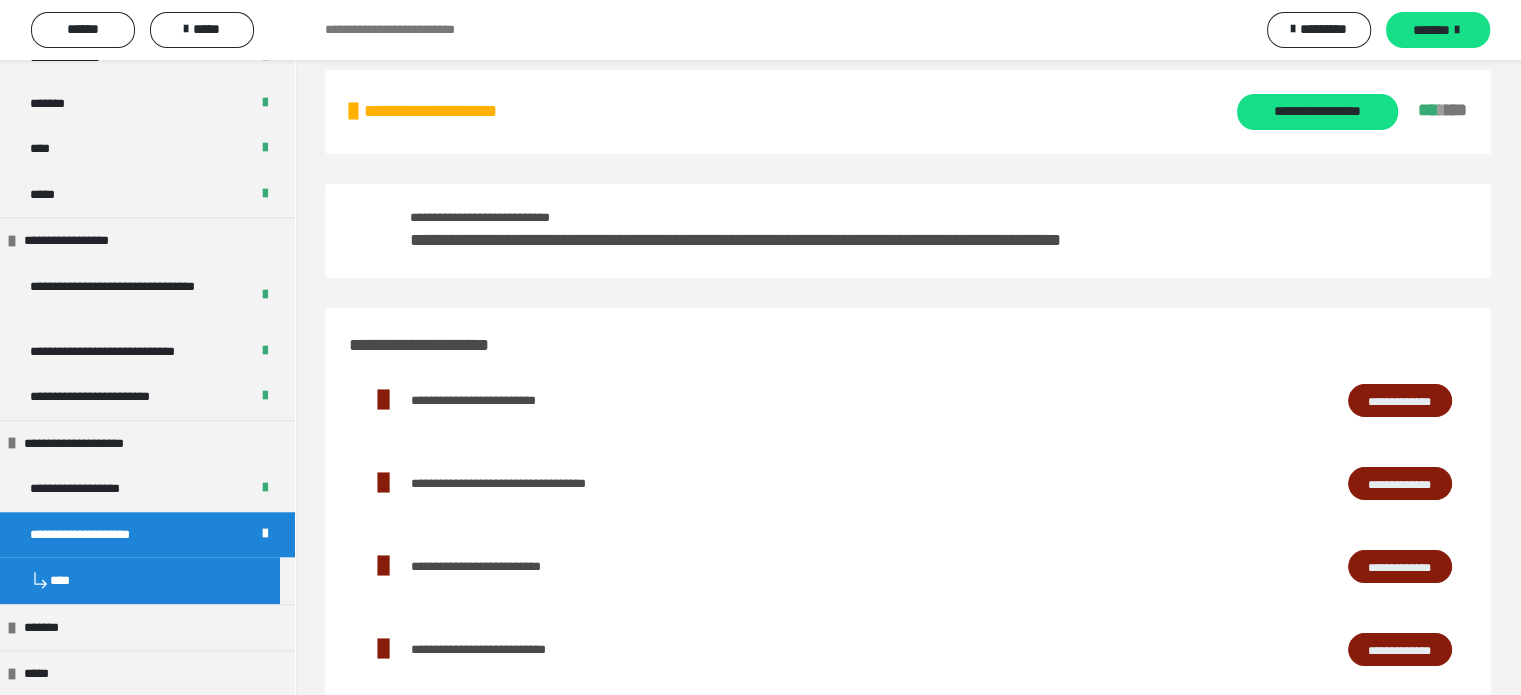 scroll, scrollTop: 0, scrollLeft: 0, axis: both 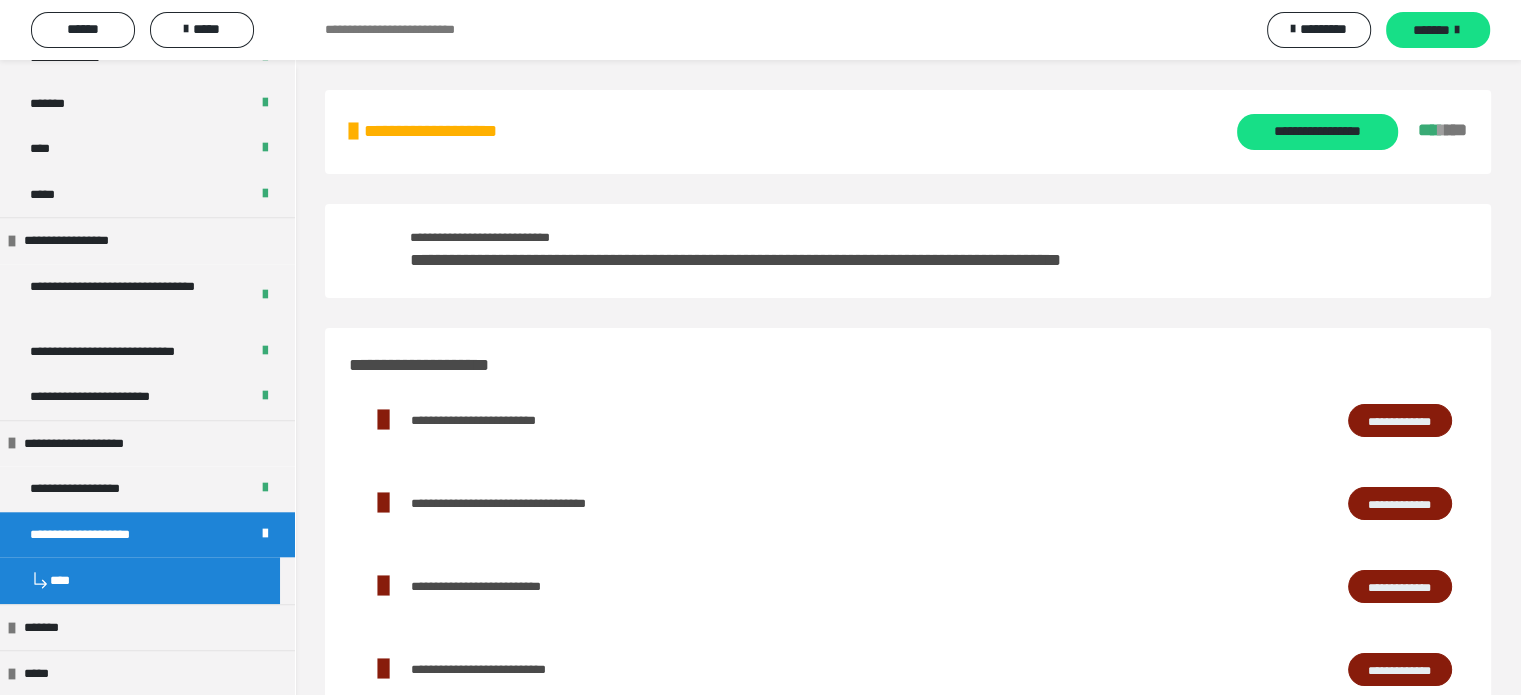 click on "**********" at bounding box center [1400, 504] 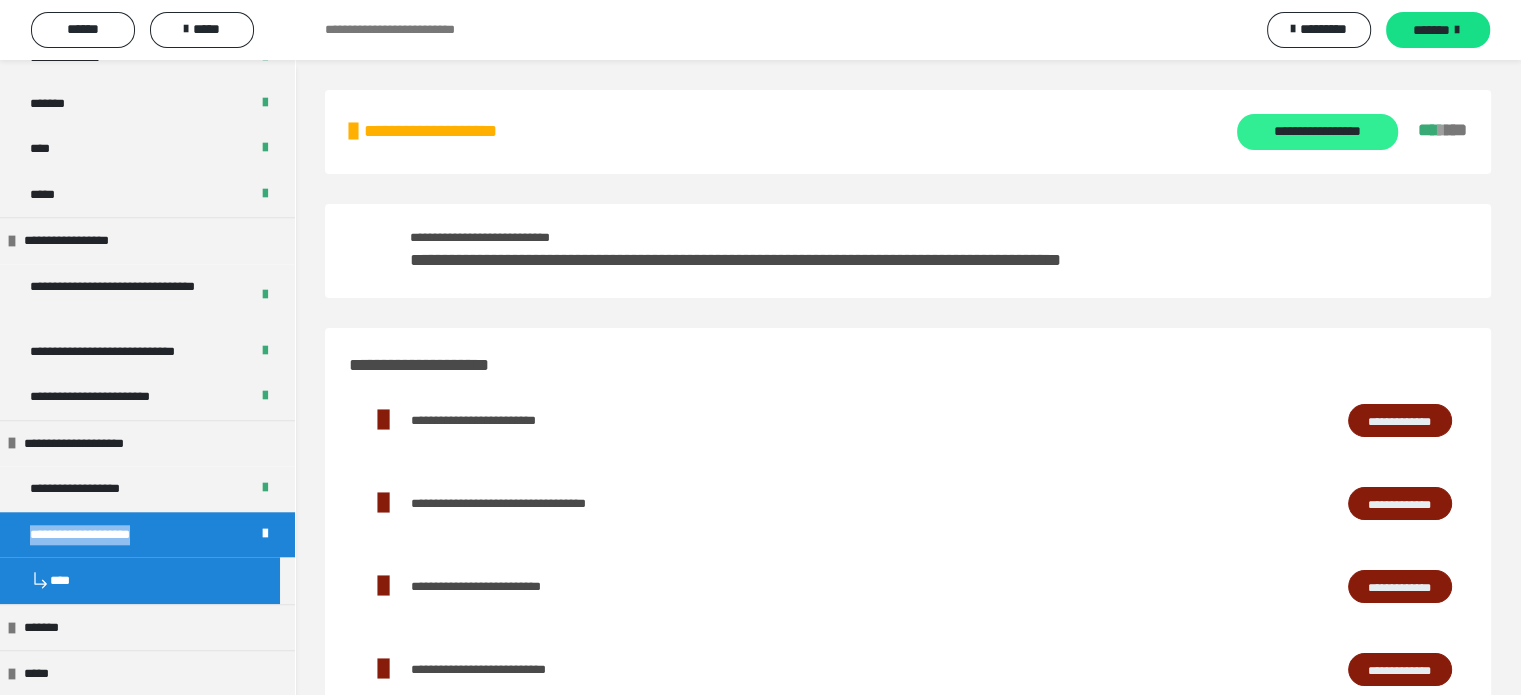 click on "**********" at bounding box center [1317, 132] 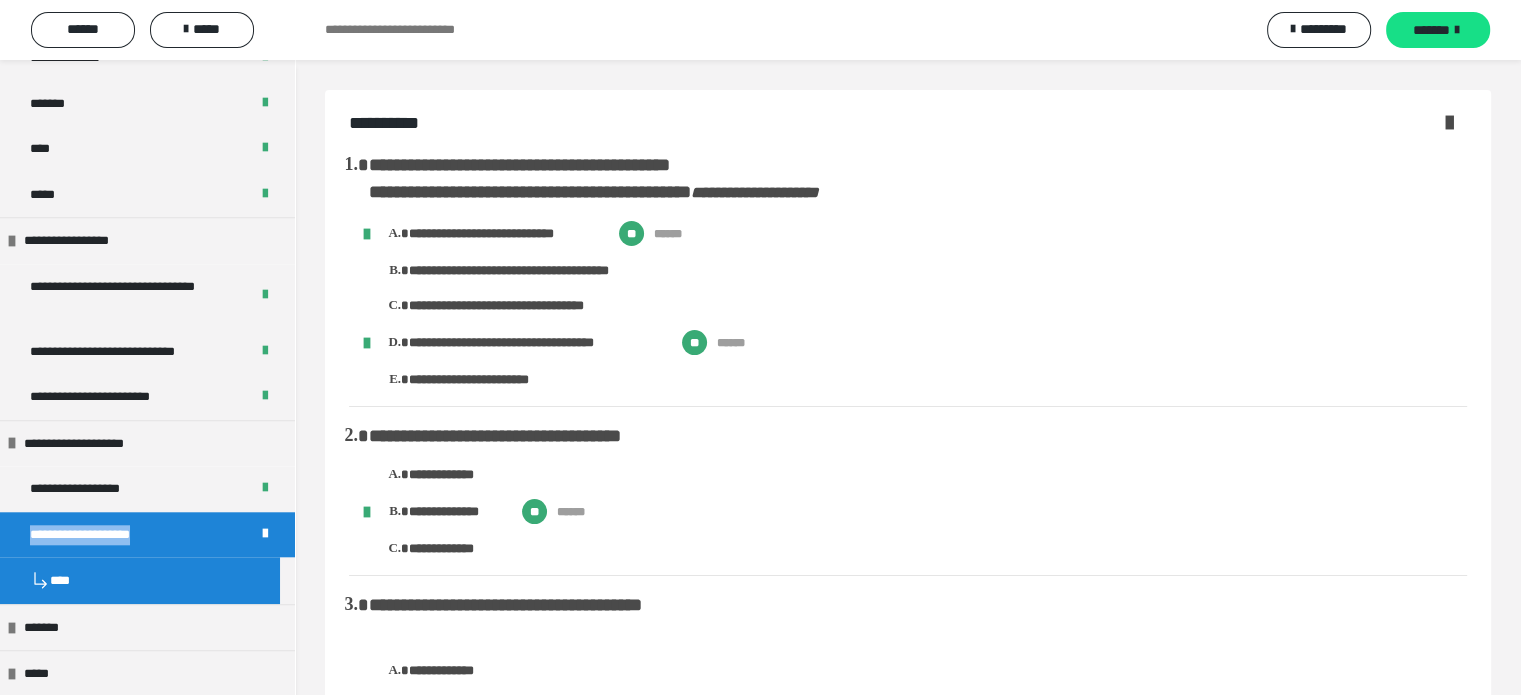 scroll, scrollTop: 608, scrollLeft: 0, axis: vertical 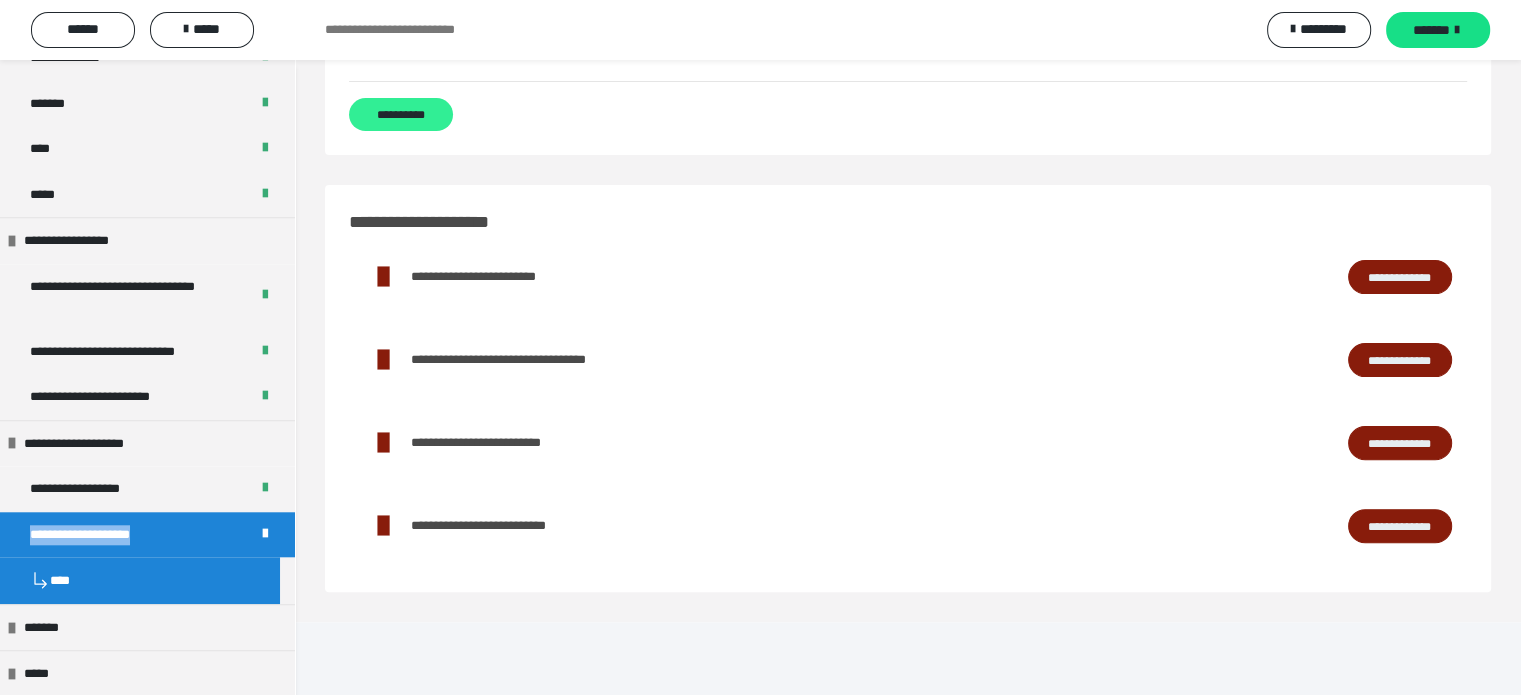 click on "**********" at bounding box center (401, 114) 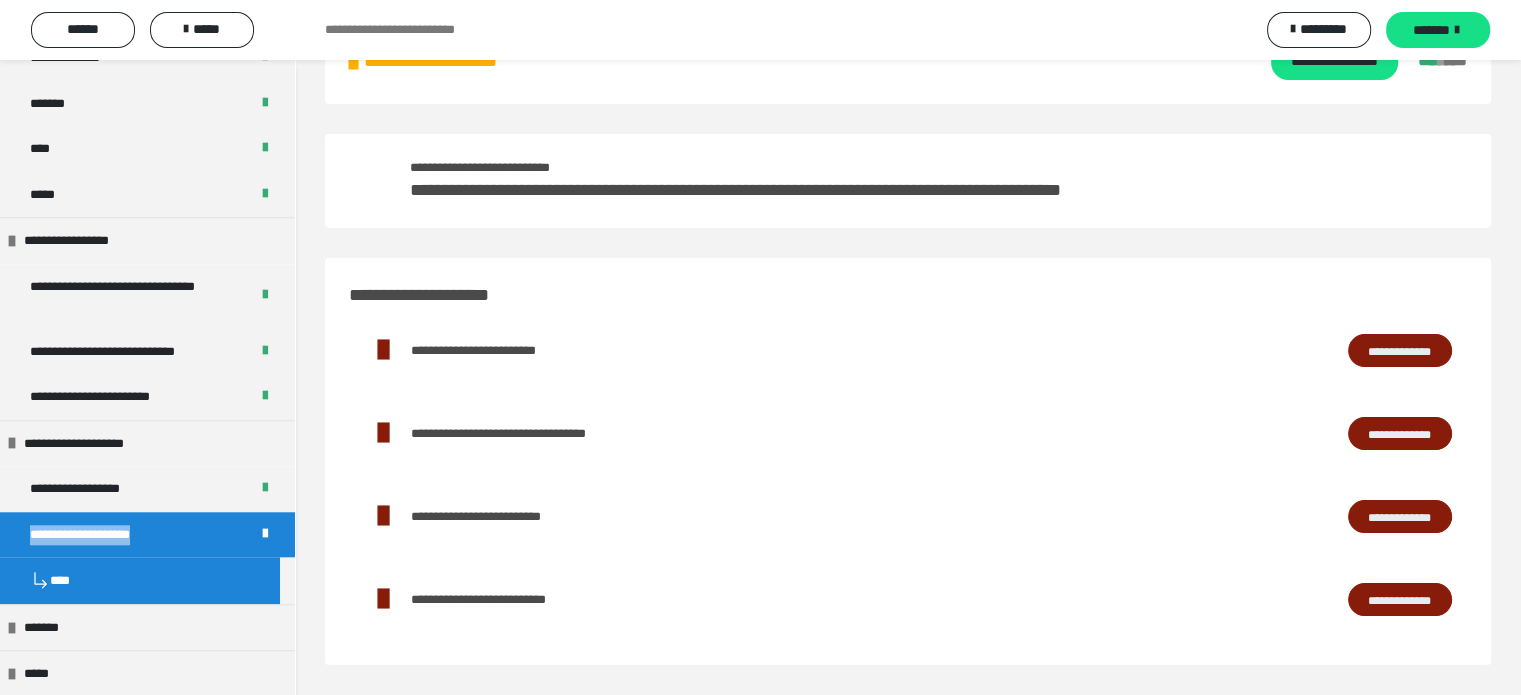 scroll, scrollTop: 69, scrollLeft: 0, axis: vertical 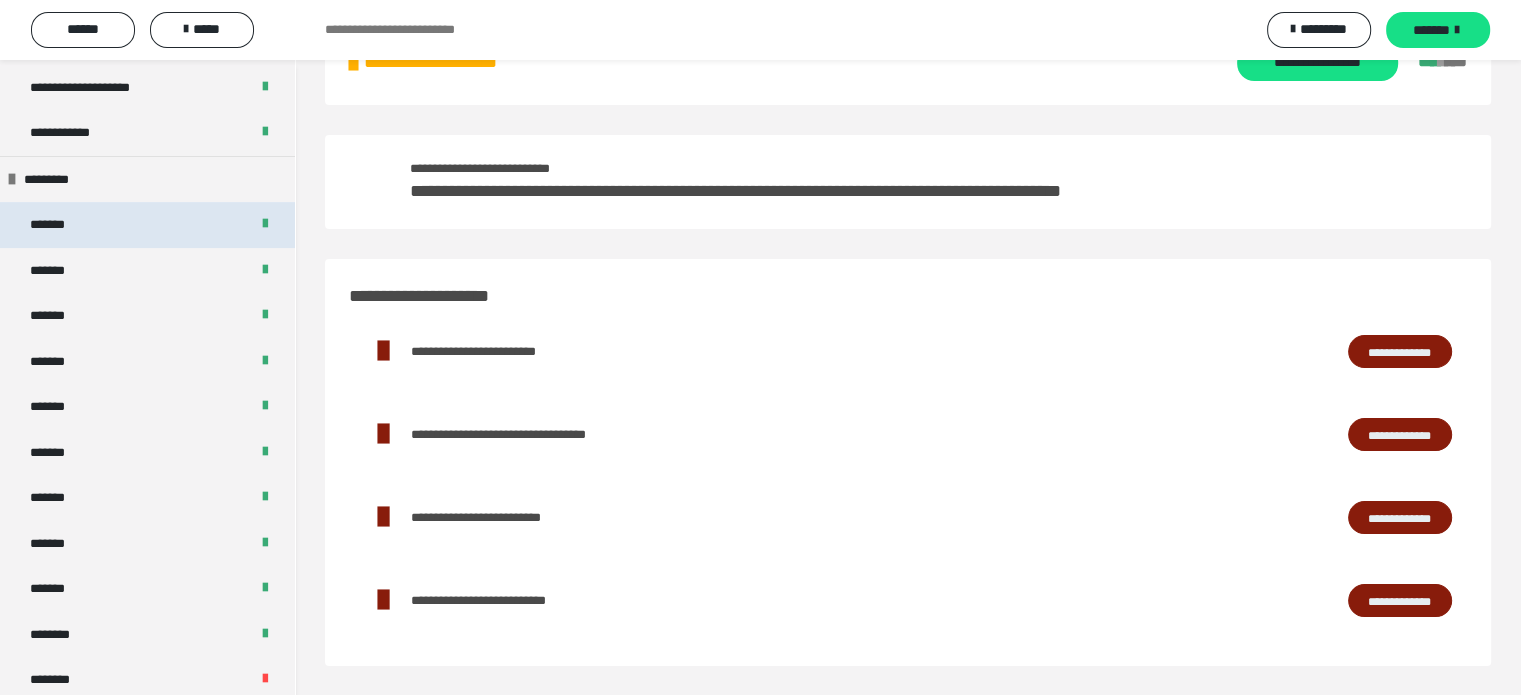 click on "*******" at bounding box center (147, 225) 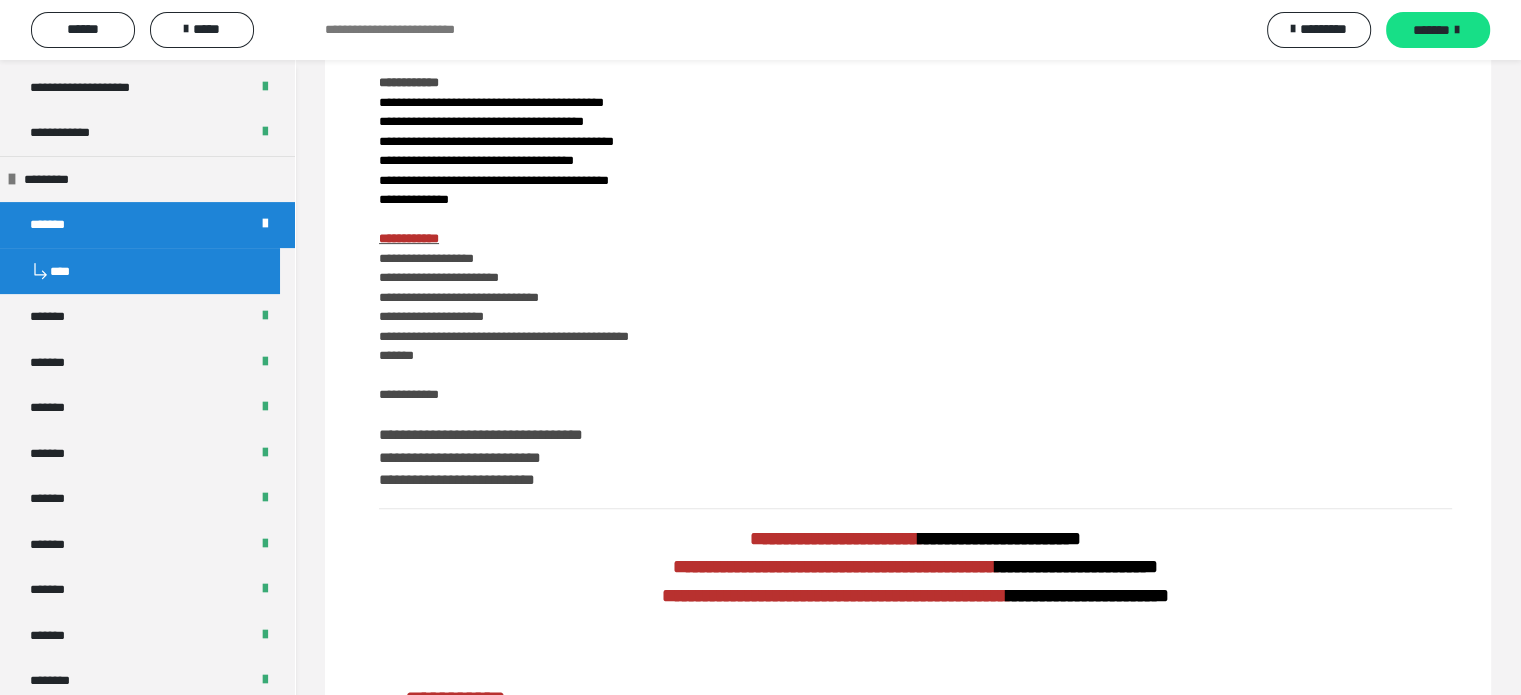 scroll, scrollTop: 134, scrollLeft: 0, axis: vertical 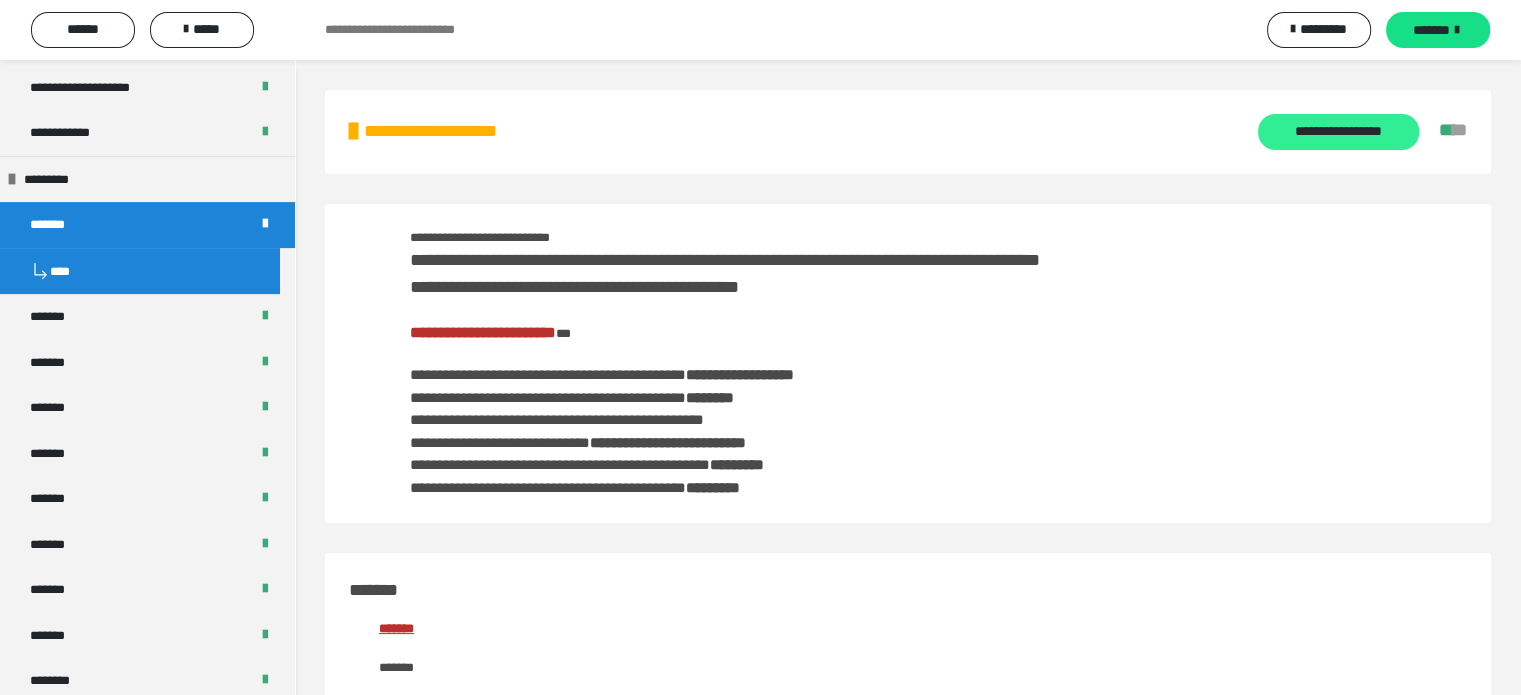 click on "**********" at bounding box center (1338, 132) 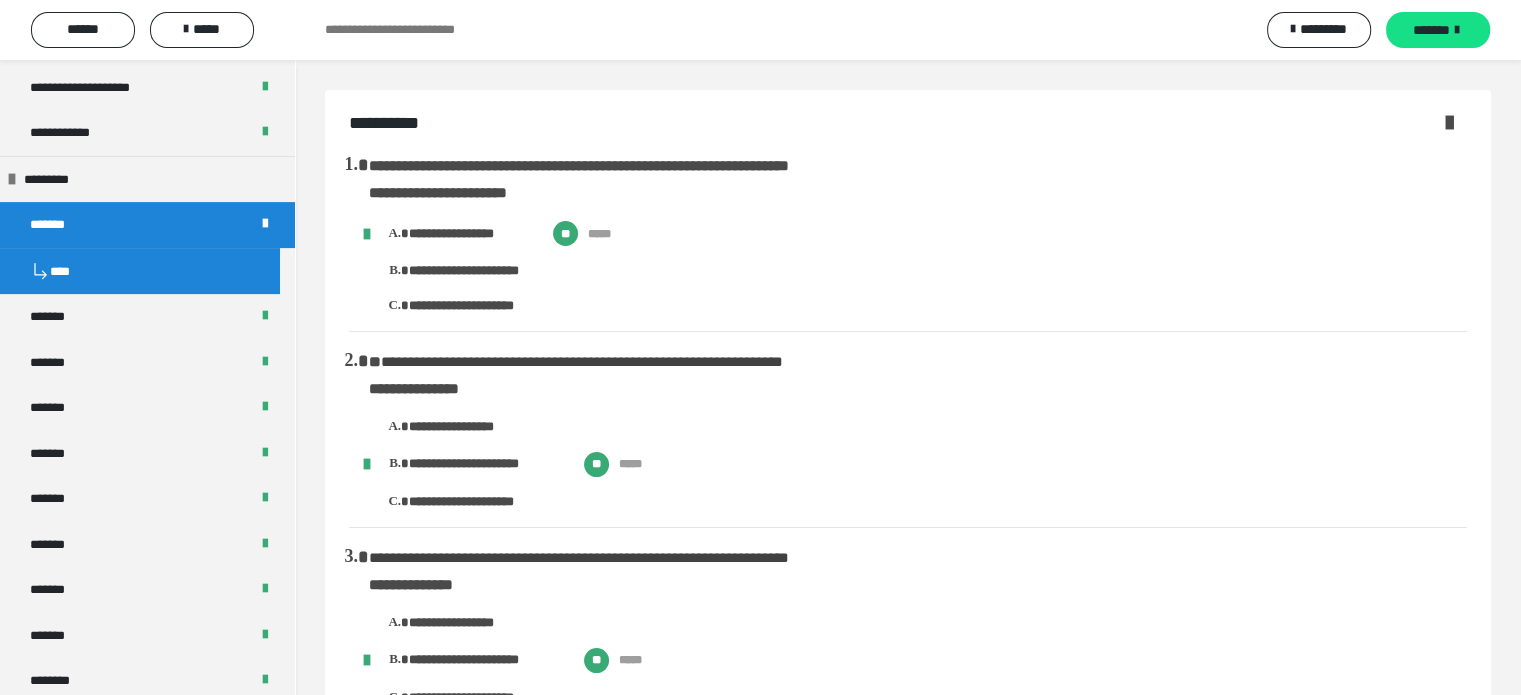 drag, startPoint x: 1513, startPoint y: 35, endPoint x: 1509, endPoint y: 51, distance: 16.492422 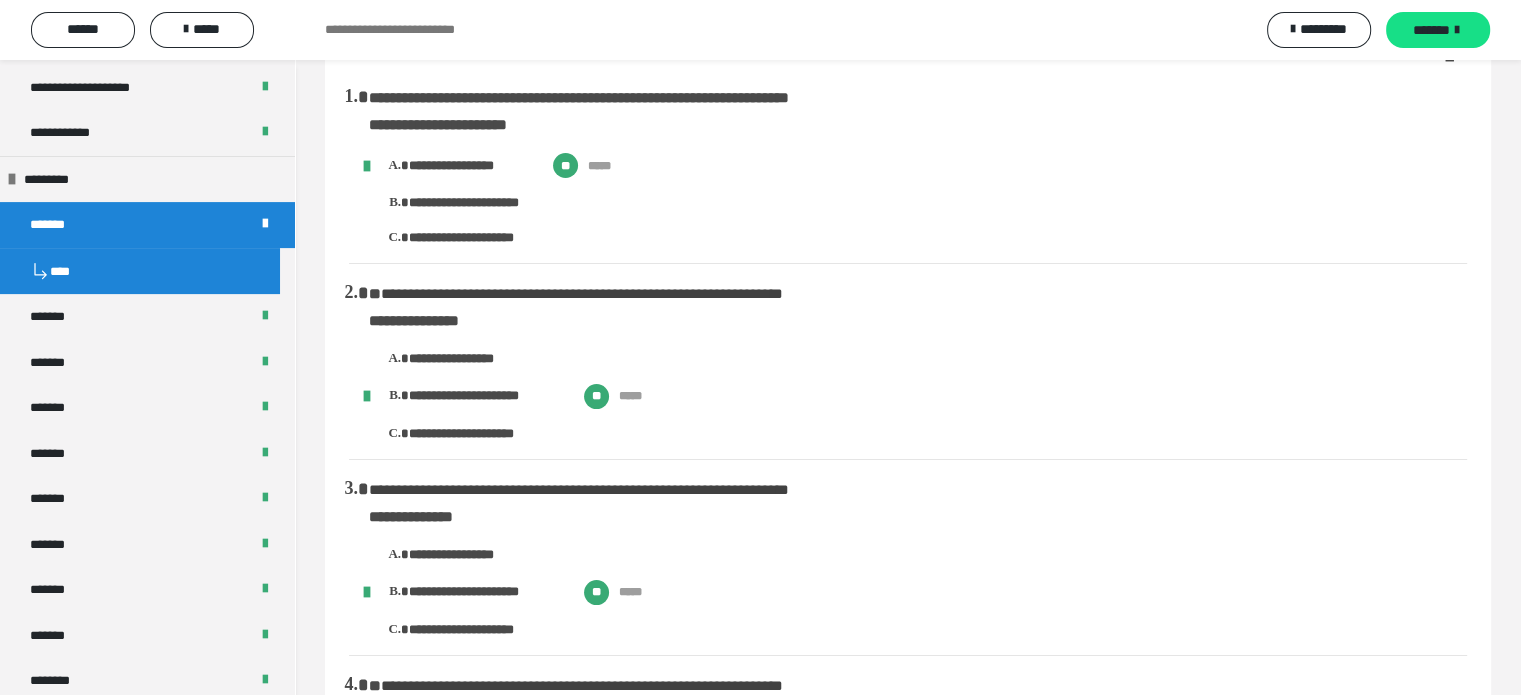 scroll, scrollTop: 76, scrollLeft: 0, axis: vertical 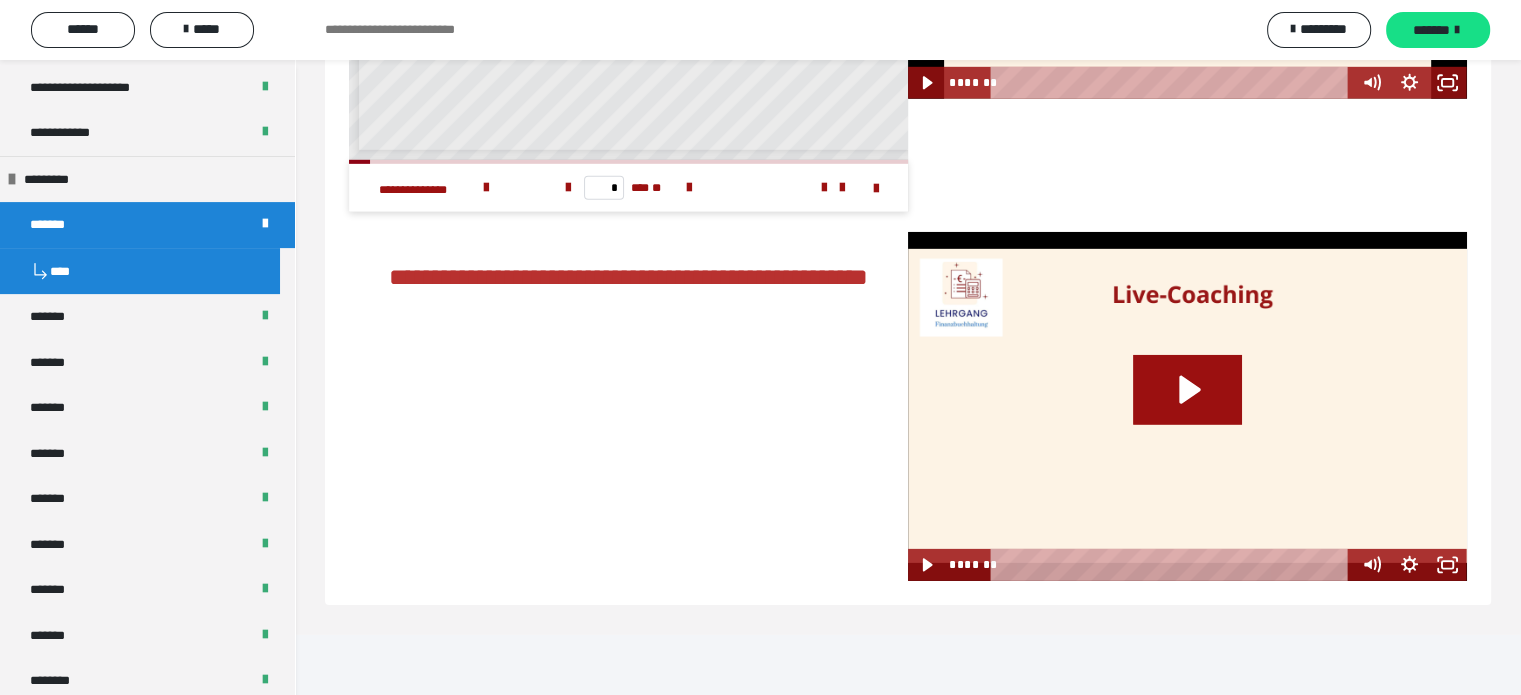 click on "****" at bounding box center [140, 271] 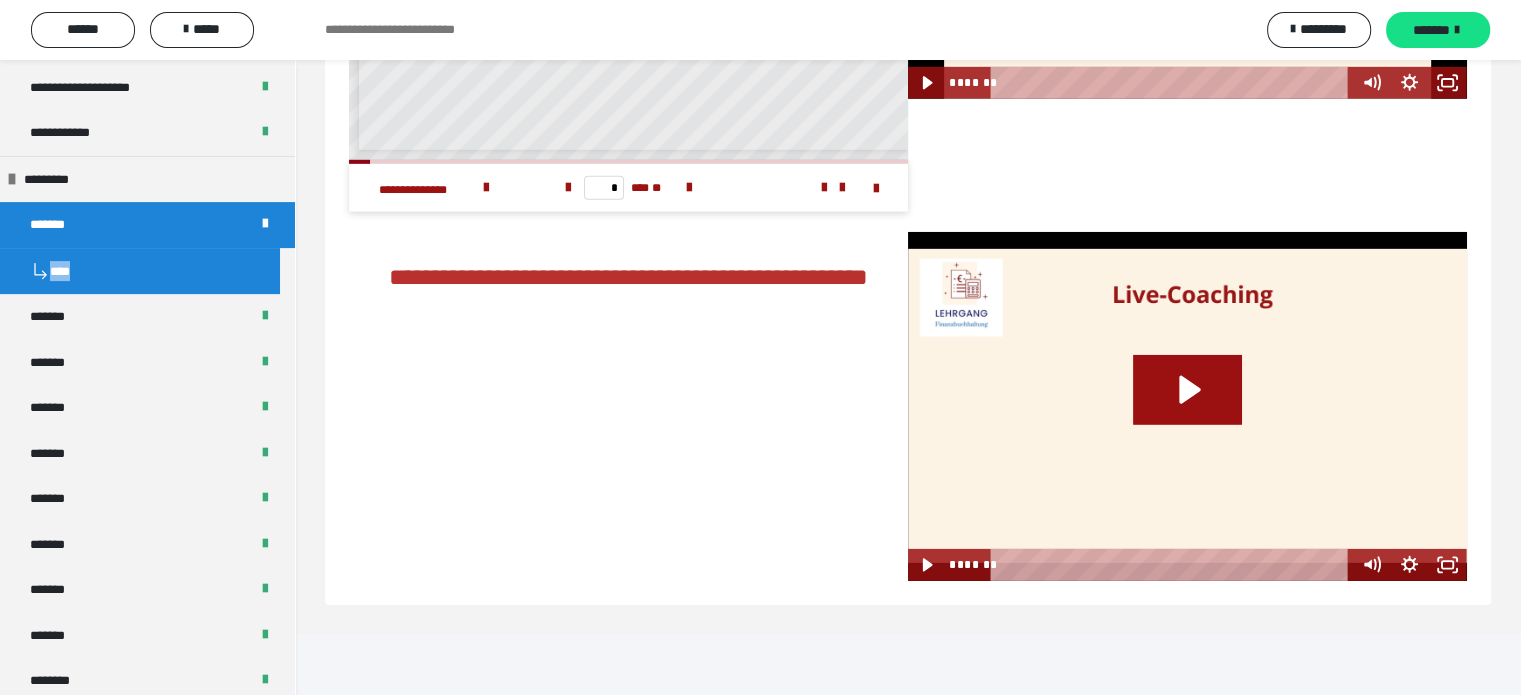 click on "****" at bounding box center [140, 271] 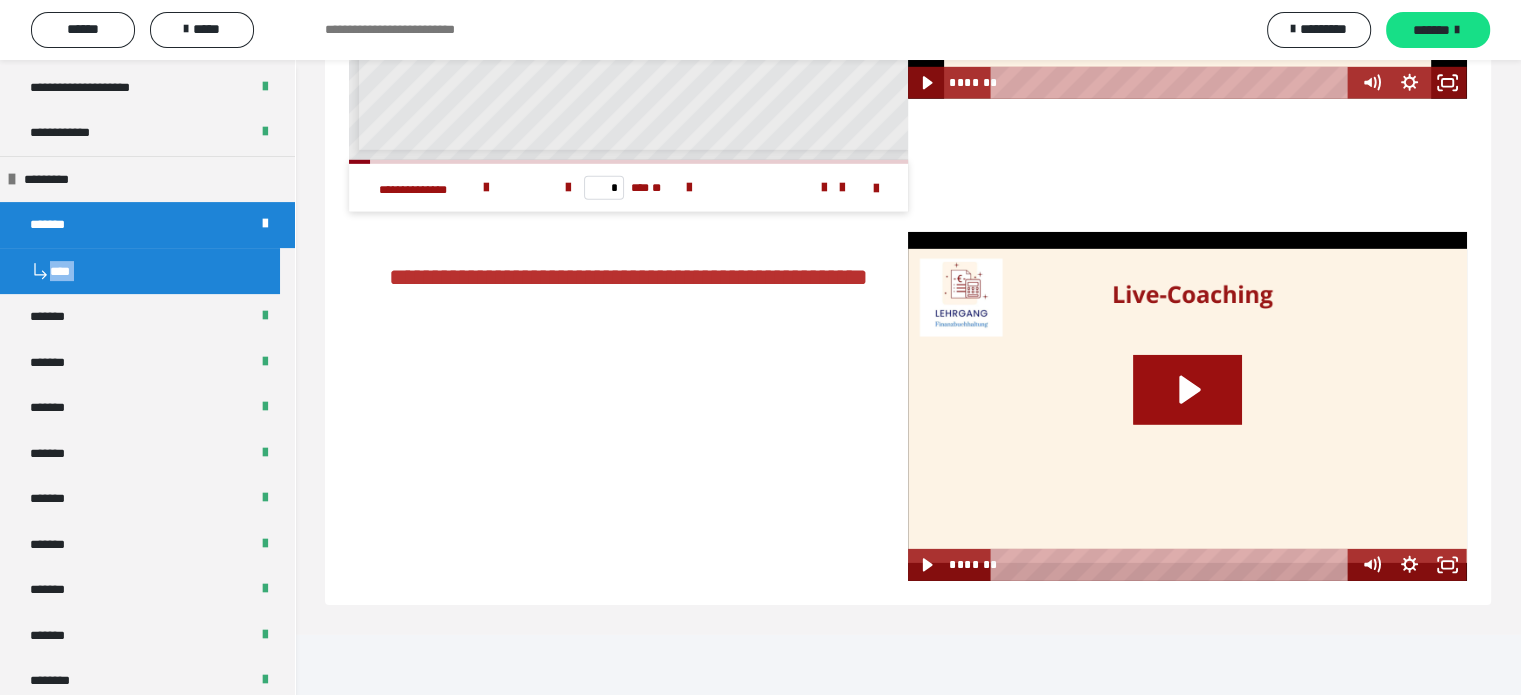 click on "****" at bounding box center [140, 271] 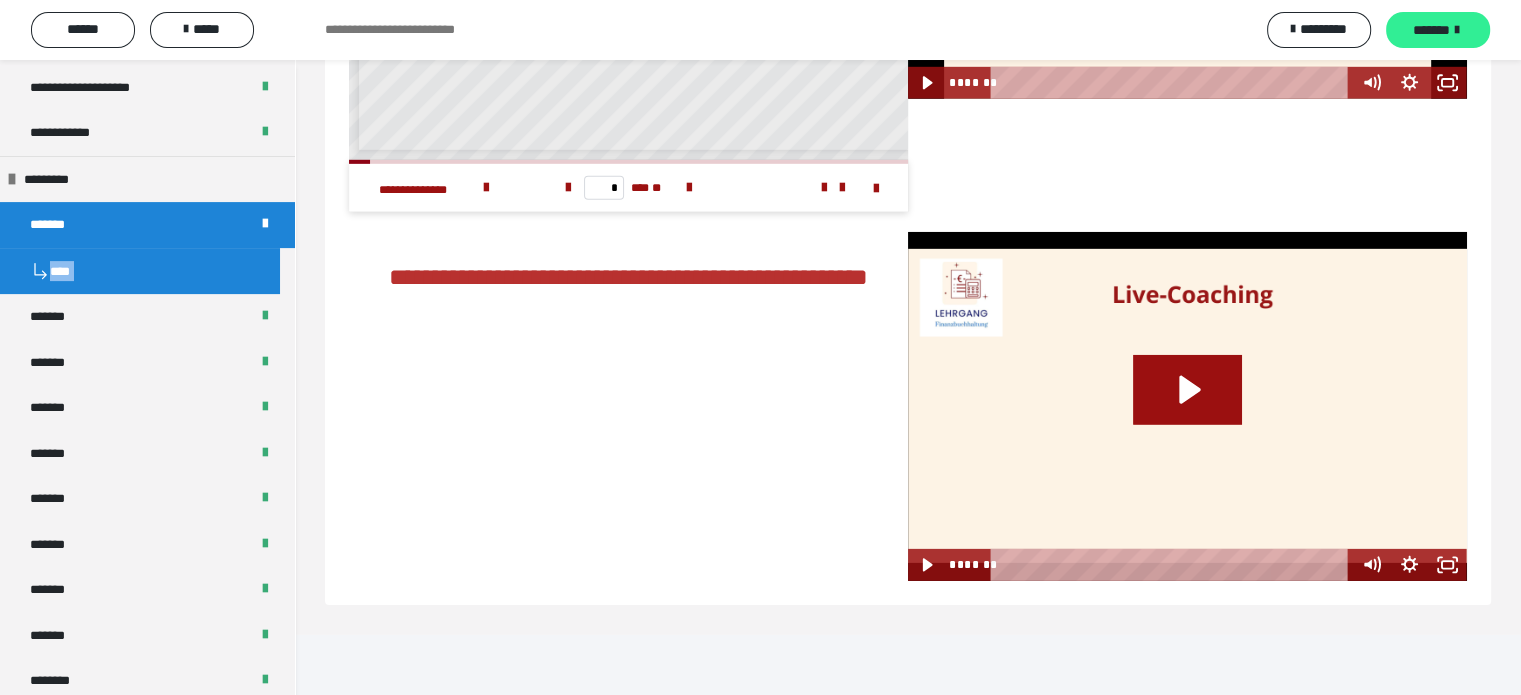 click on "*******" at bounding box center [1431, 30] 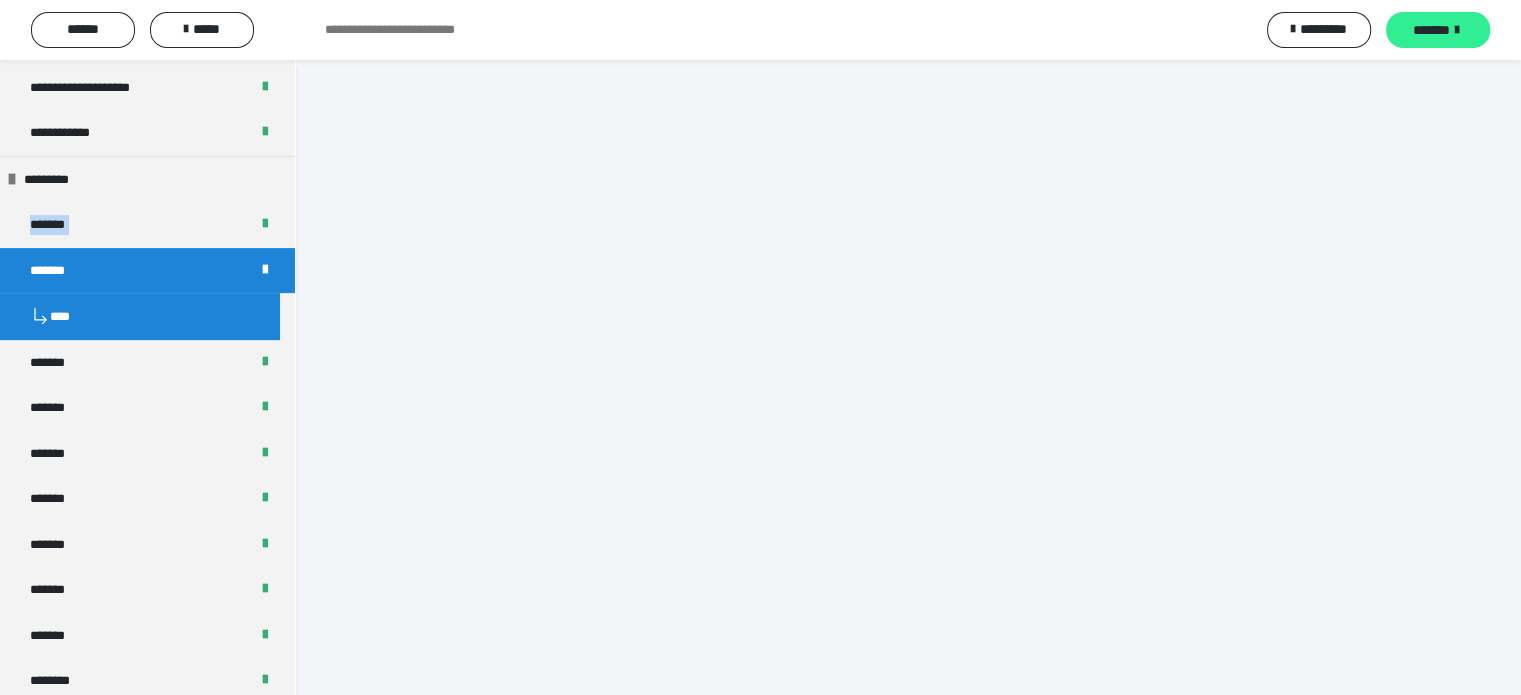 scroll, scrollTop: 2939, scrollLeft: 0, axis: vertical 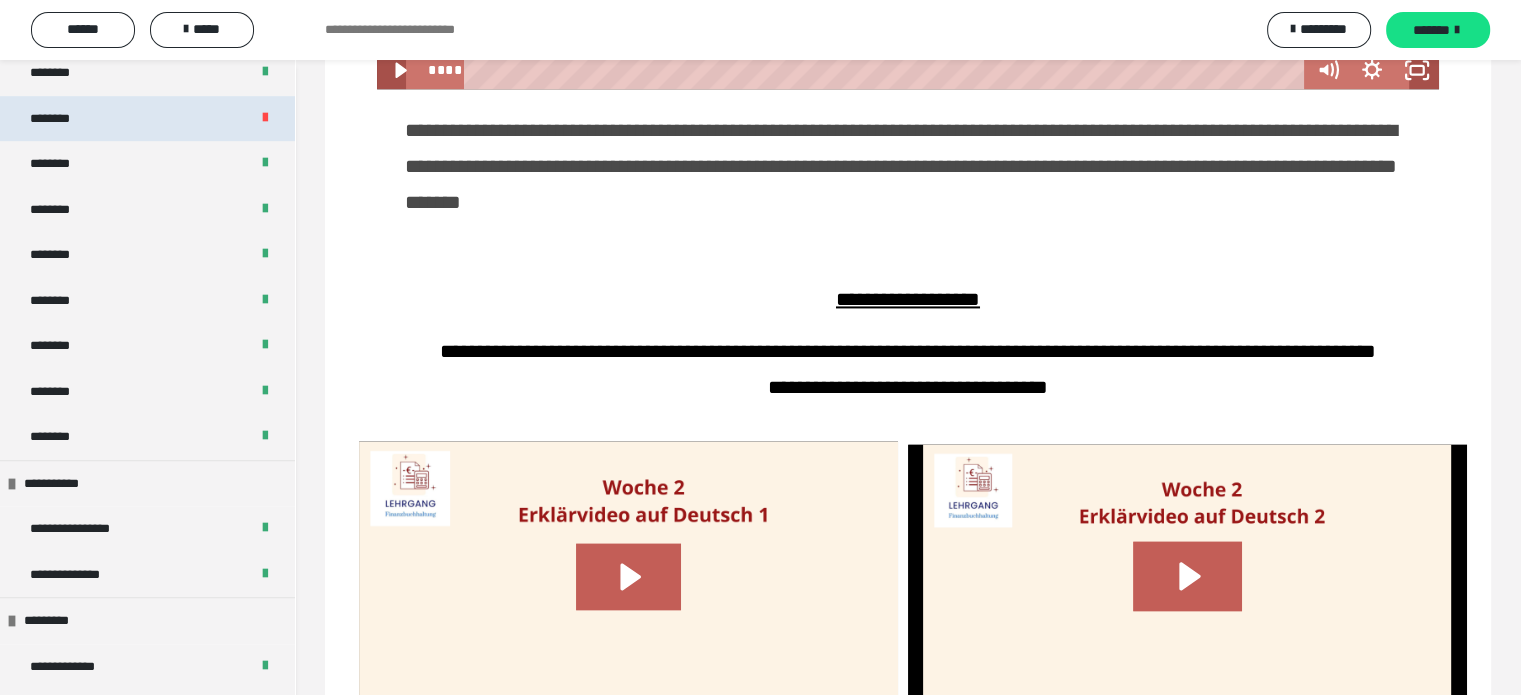 click on "********" at bounding box center (147, 119) 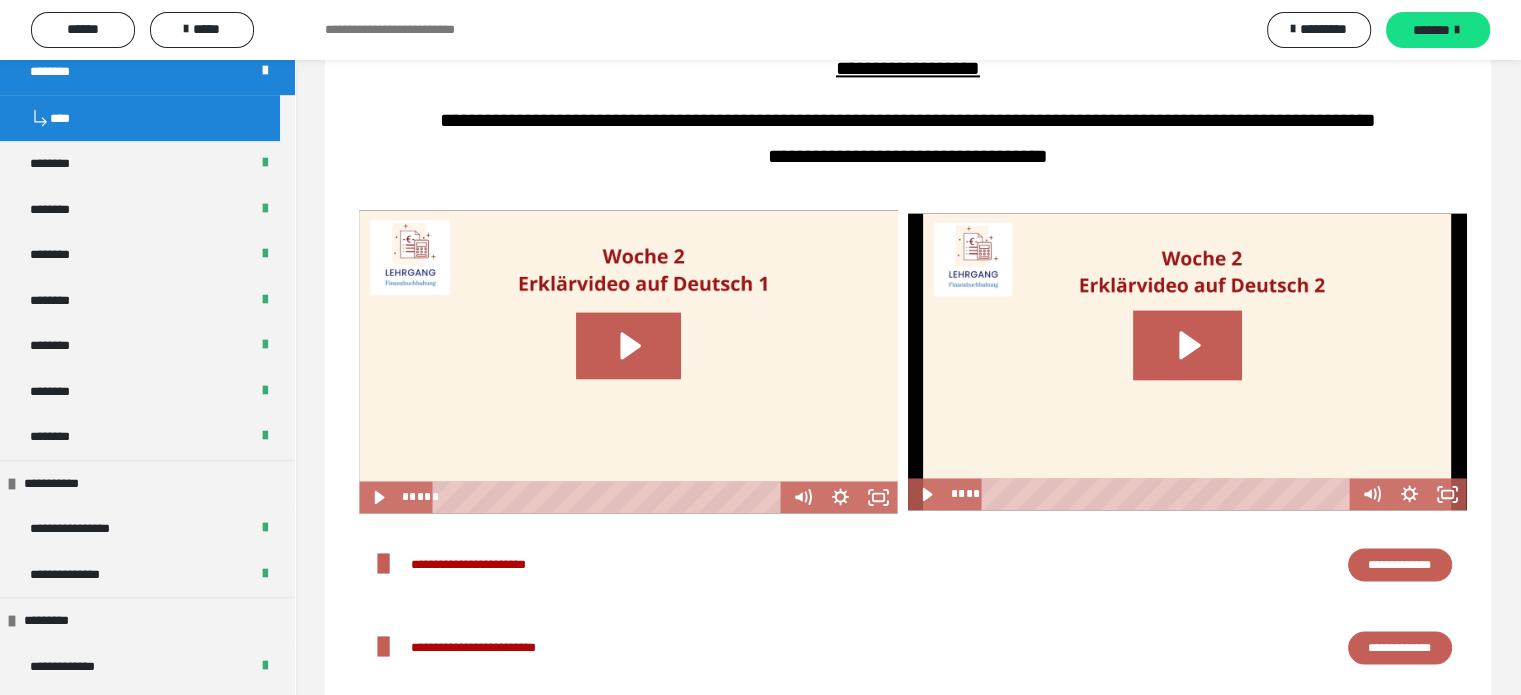 scroll, scrollTop: 2708, scrollLeft: 0, axis: vertical 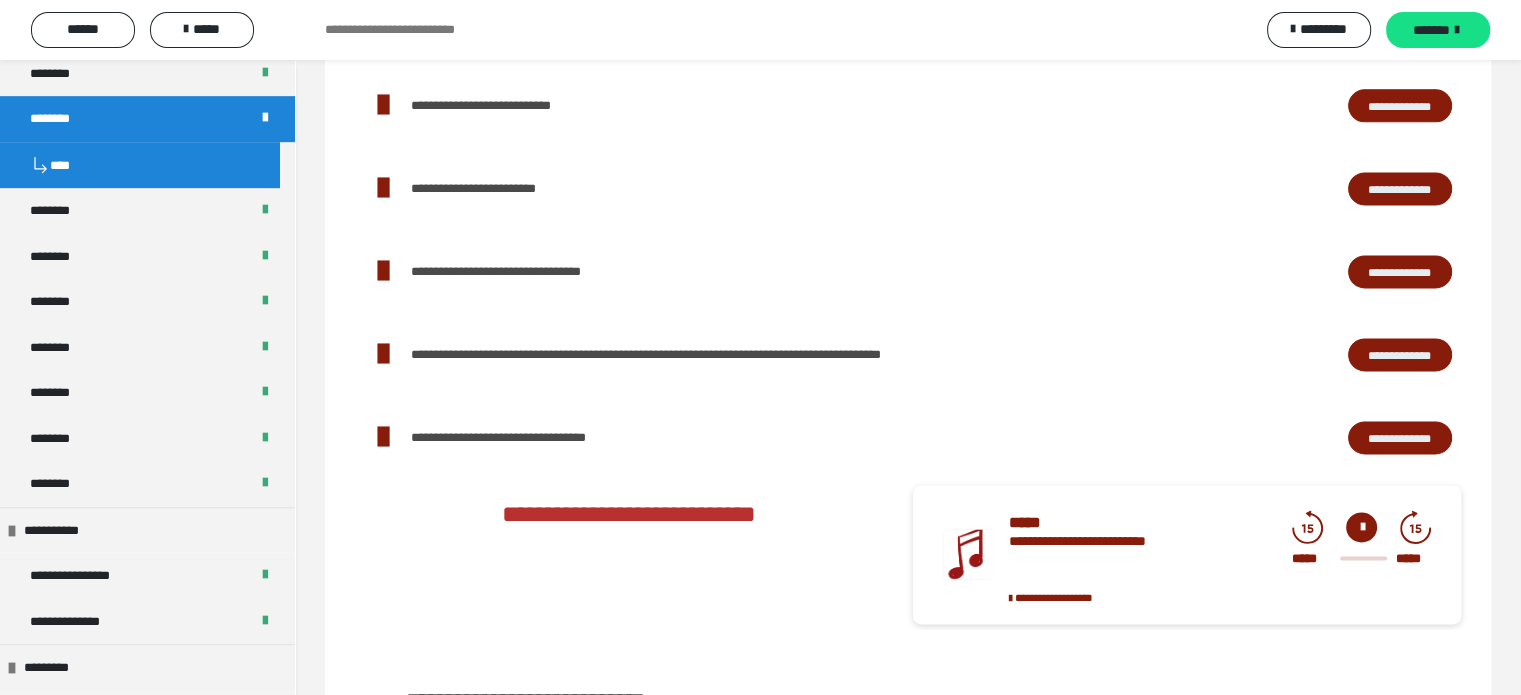 click on "****" at bounding box center (140, 165) 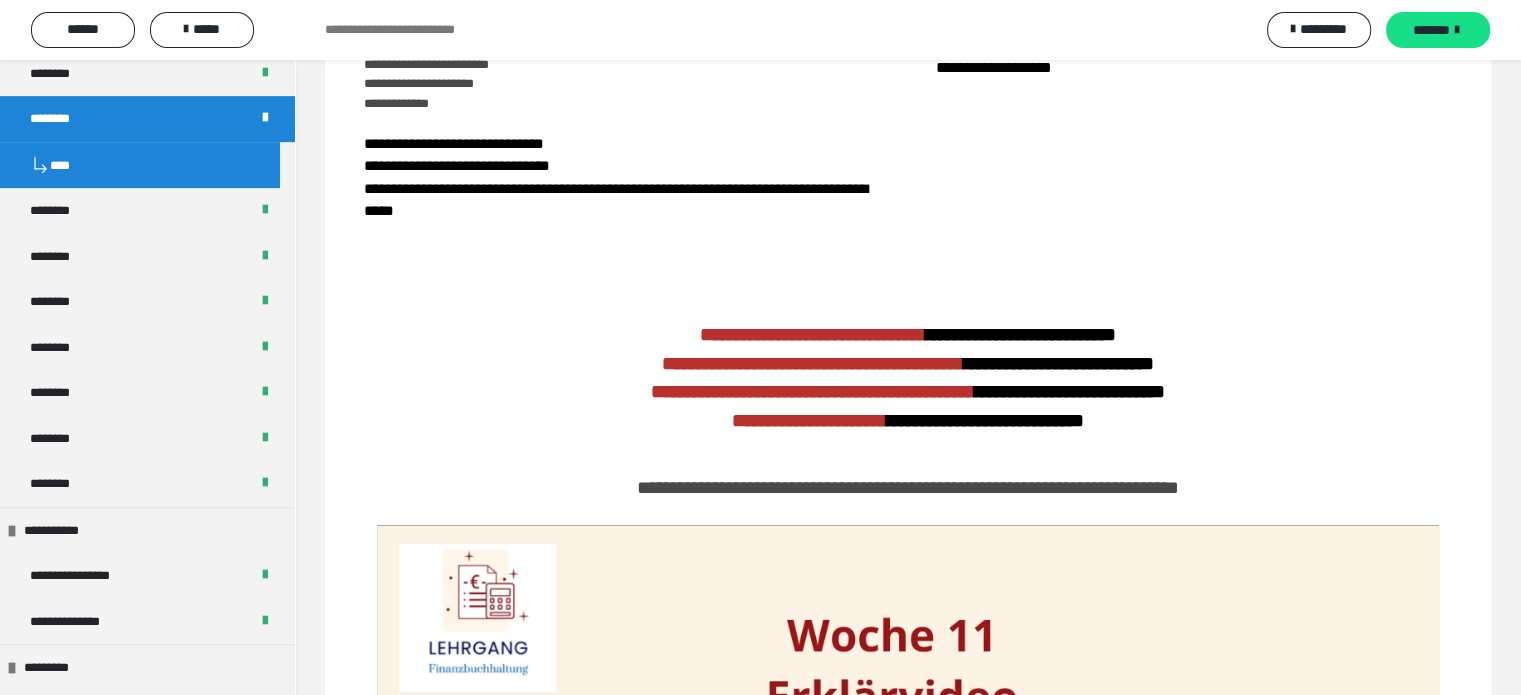 scroll, scrollTop: 483, scrollLeft: 0, axis: vertical 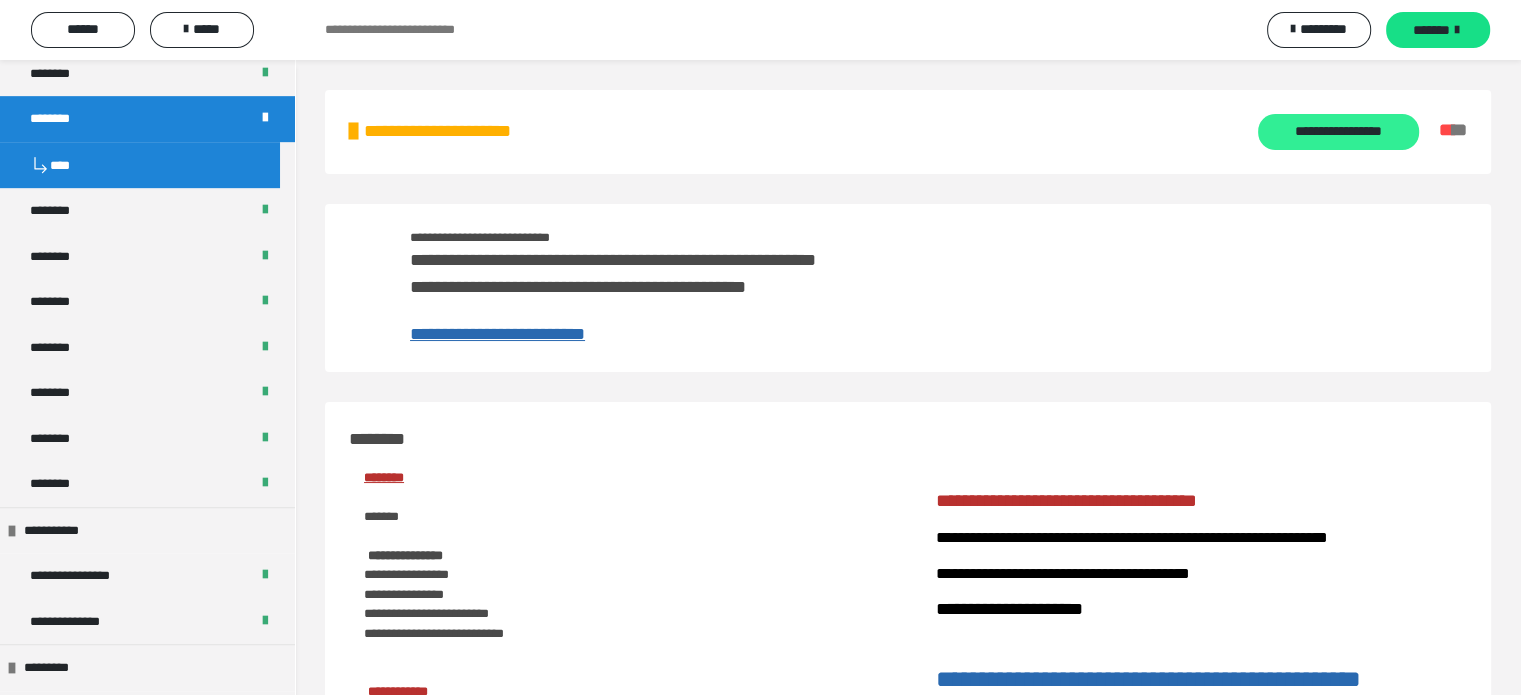 click on "**********" at bounding box center (1338, 132) 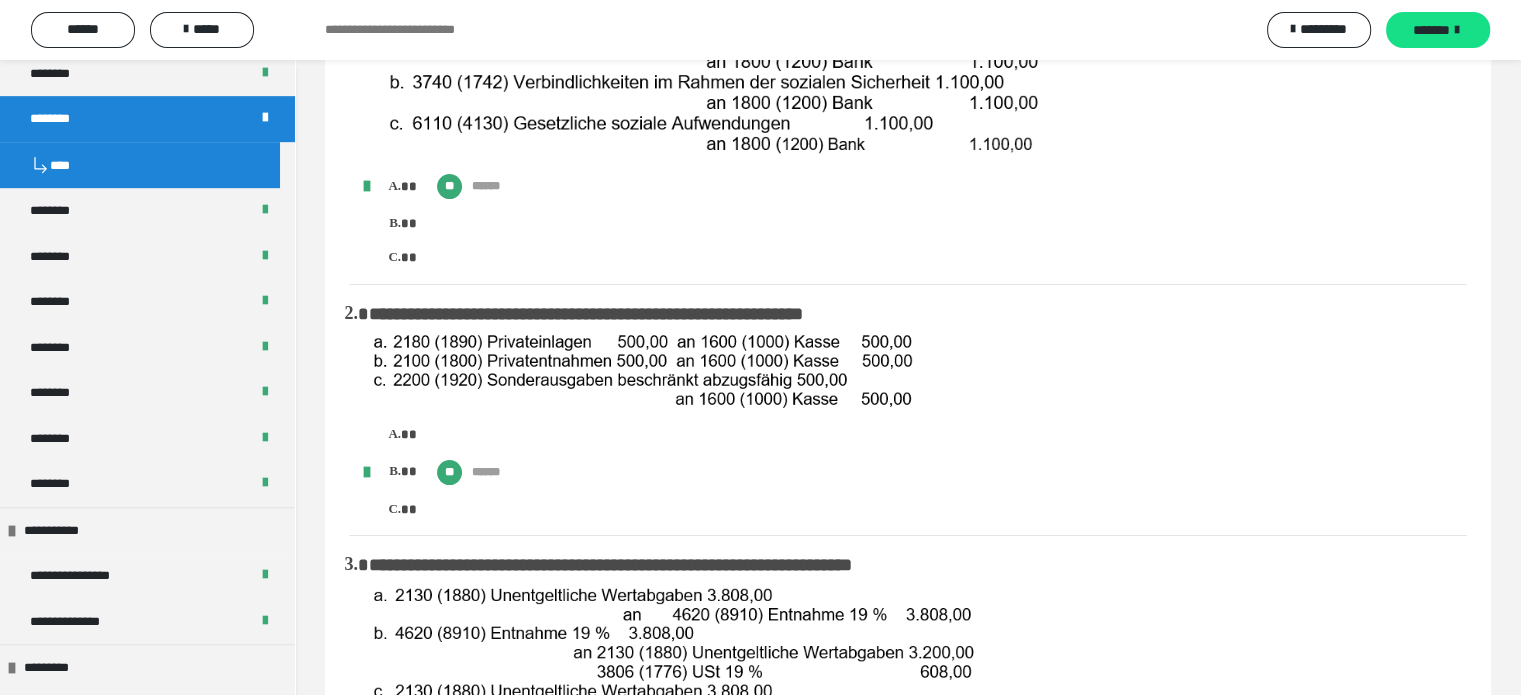 scroll, scrollTop: 166, scrollLeft: 0, axis: vertical 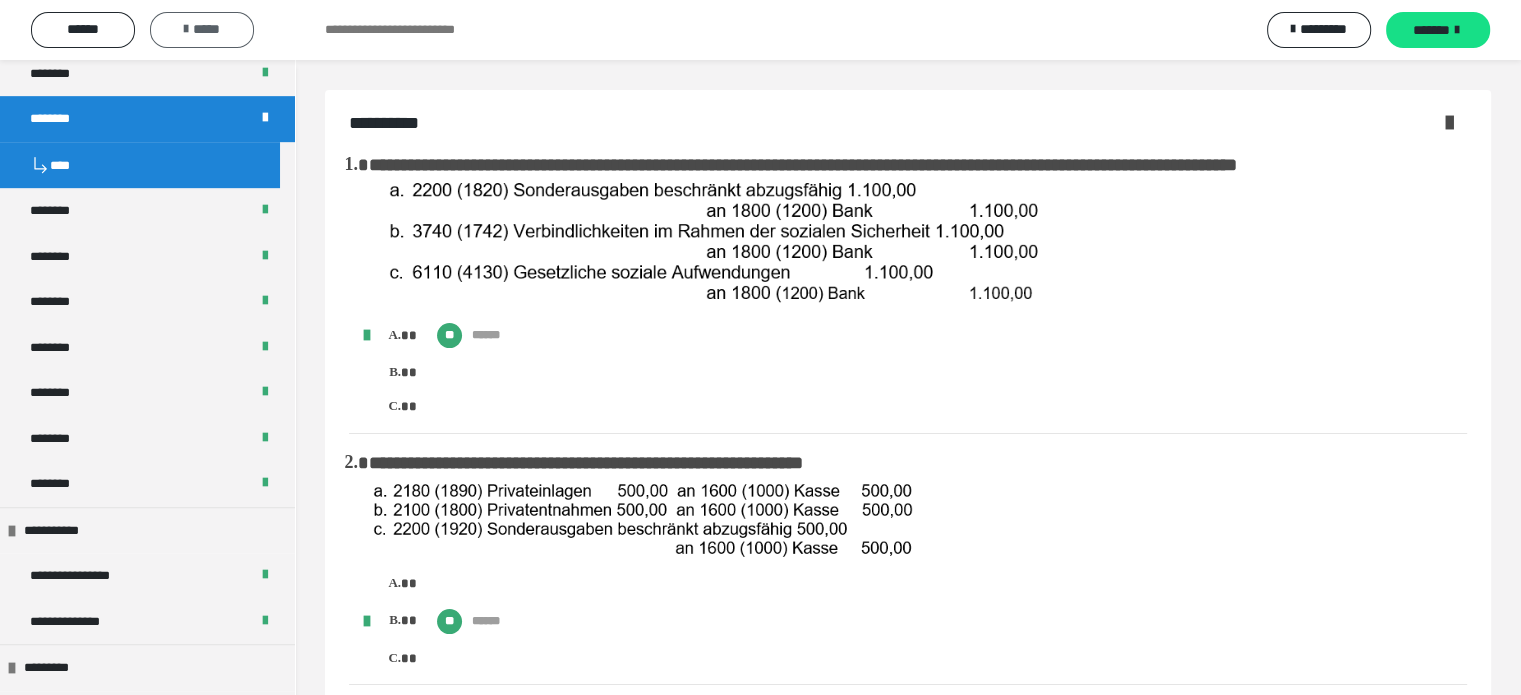 click on "*****" at bounding box center (202, 29) 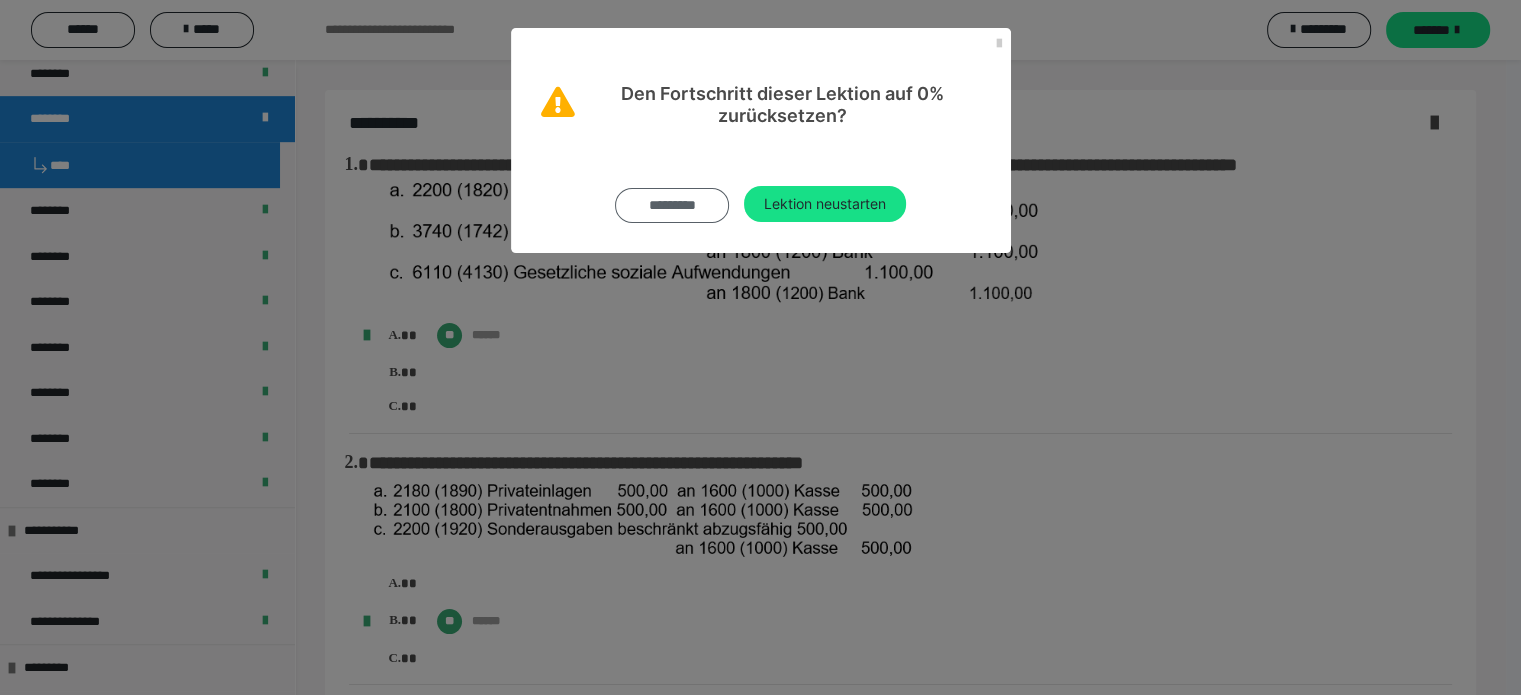 click on "*********" at bounding box center [672, 205] 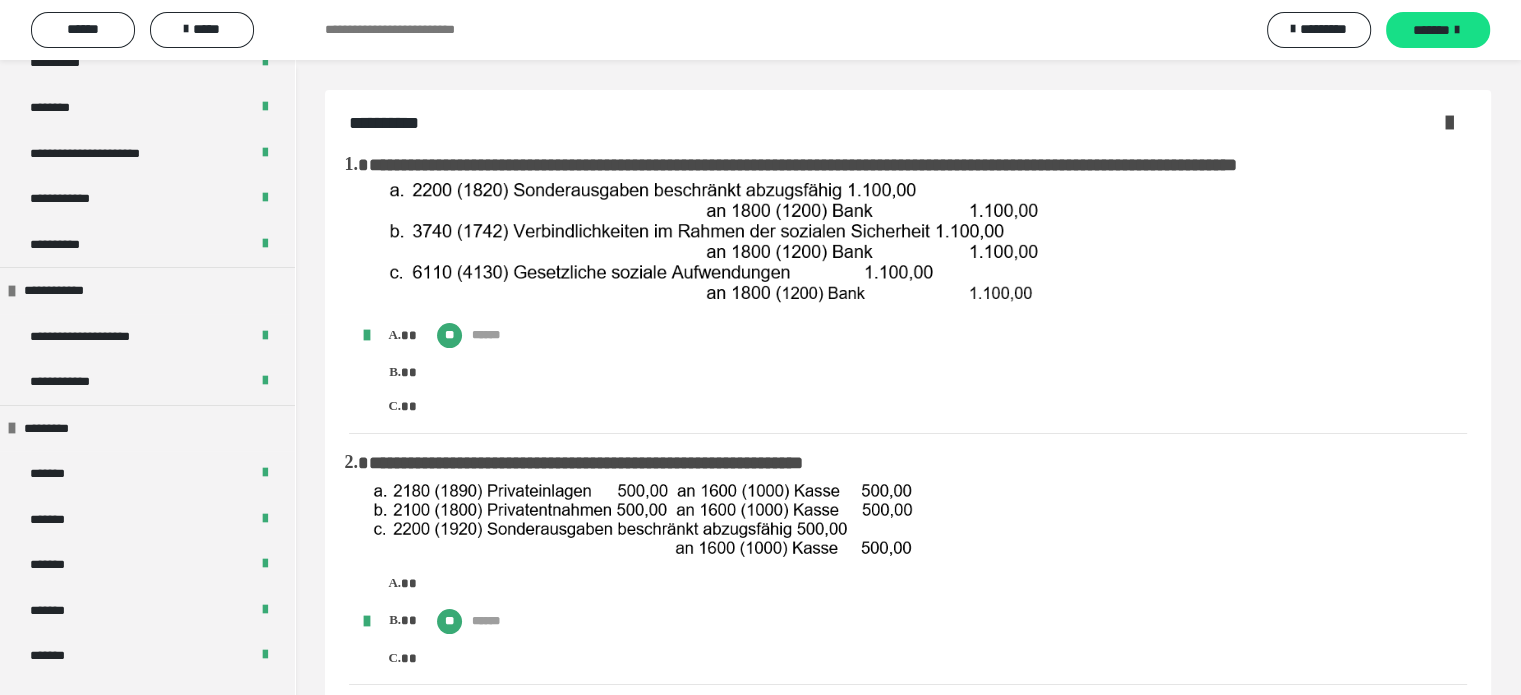 scroll, scrollTop: 112, scrollLeft: 0, axis: vertical 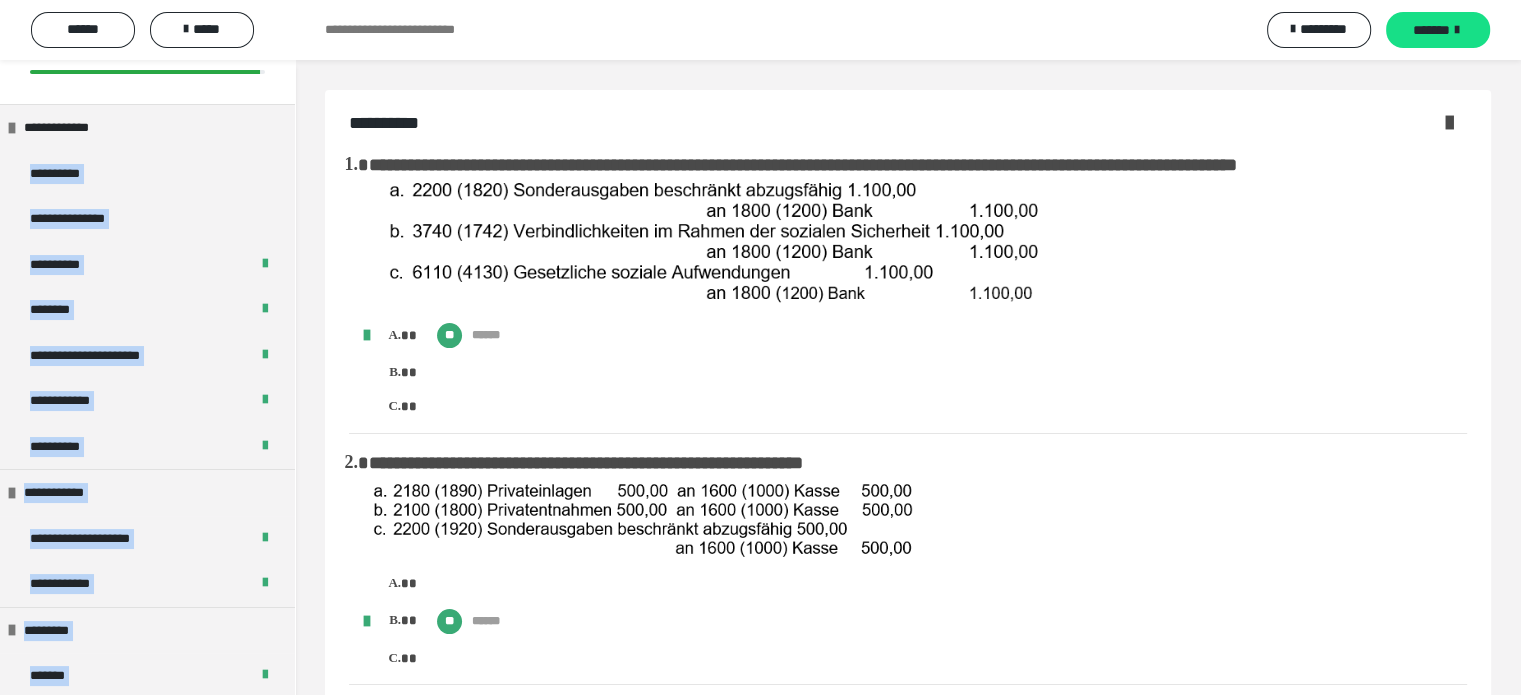drag, startPoint x: 277, startPoint y: 123, endPoint x: 297, endPoint y: 83, distance: 44.72136 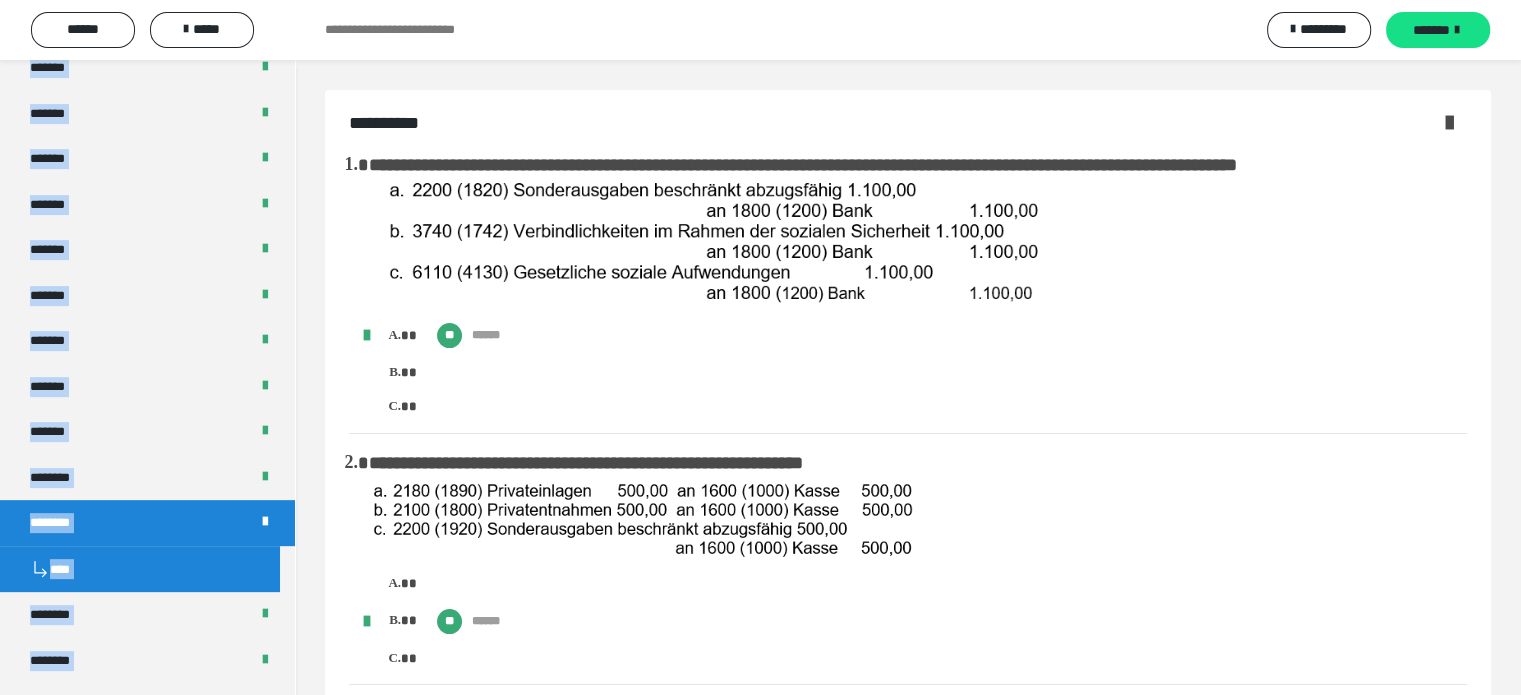 click on "********" at bounding box center [147, 523] 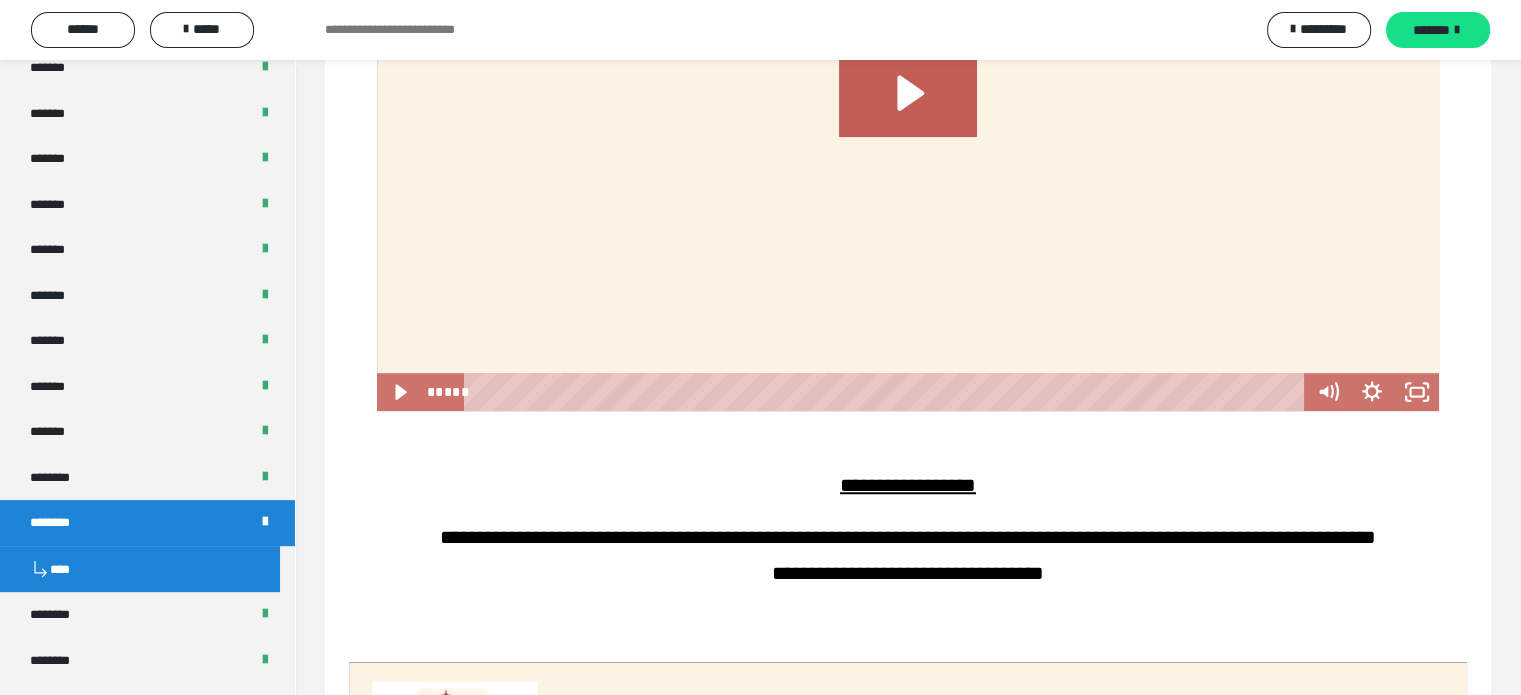 scroll, scrollTop: 1427, scrollLeft: 0, axis: vertical 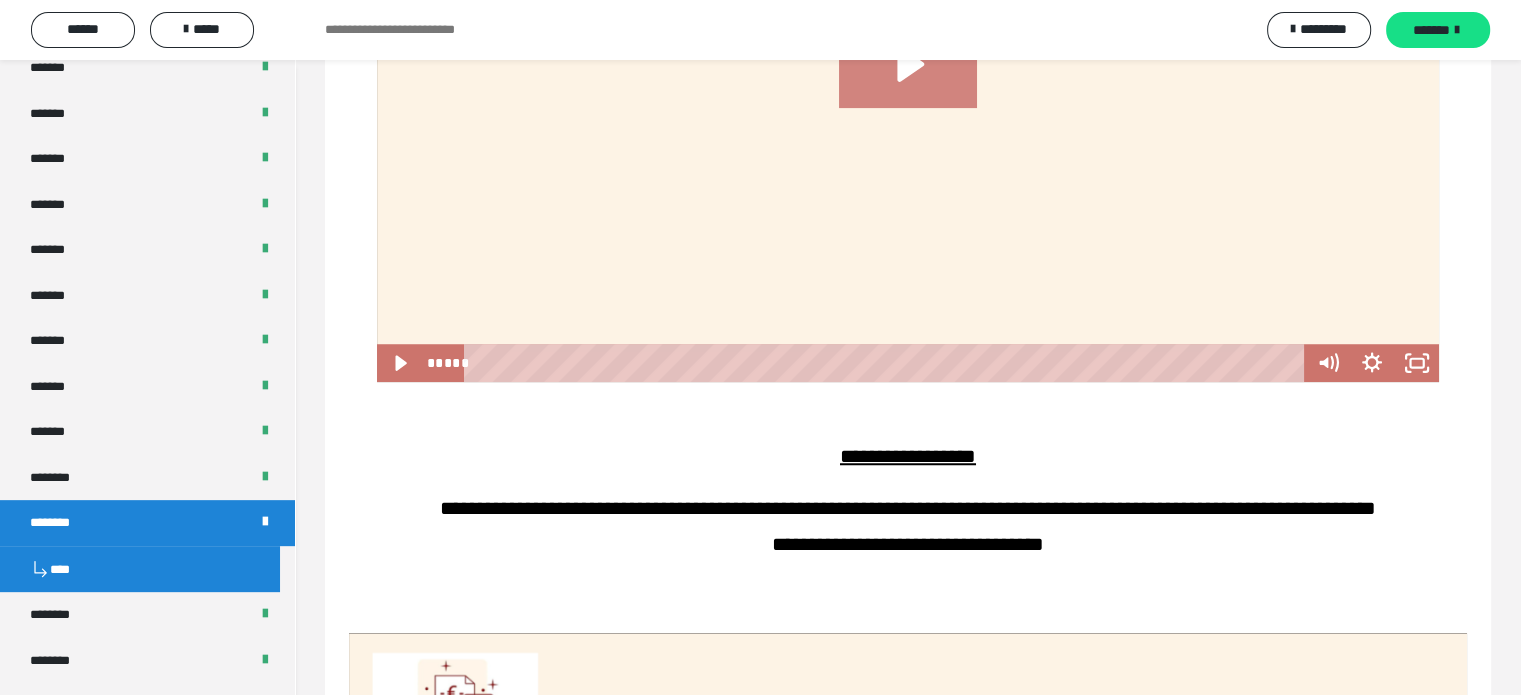 click 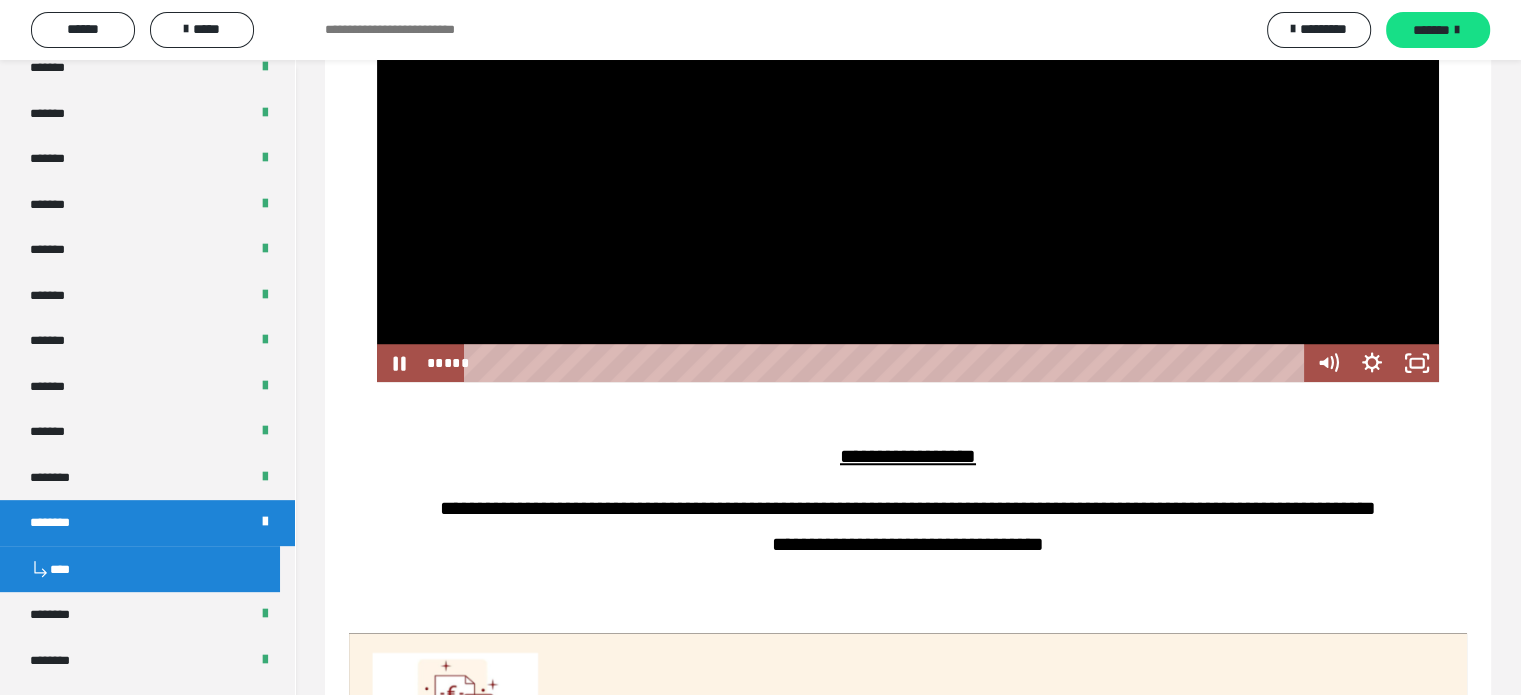 click at bounding box center (908, 82) 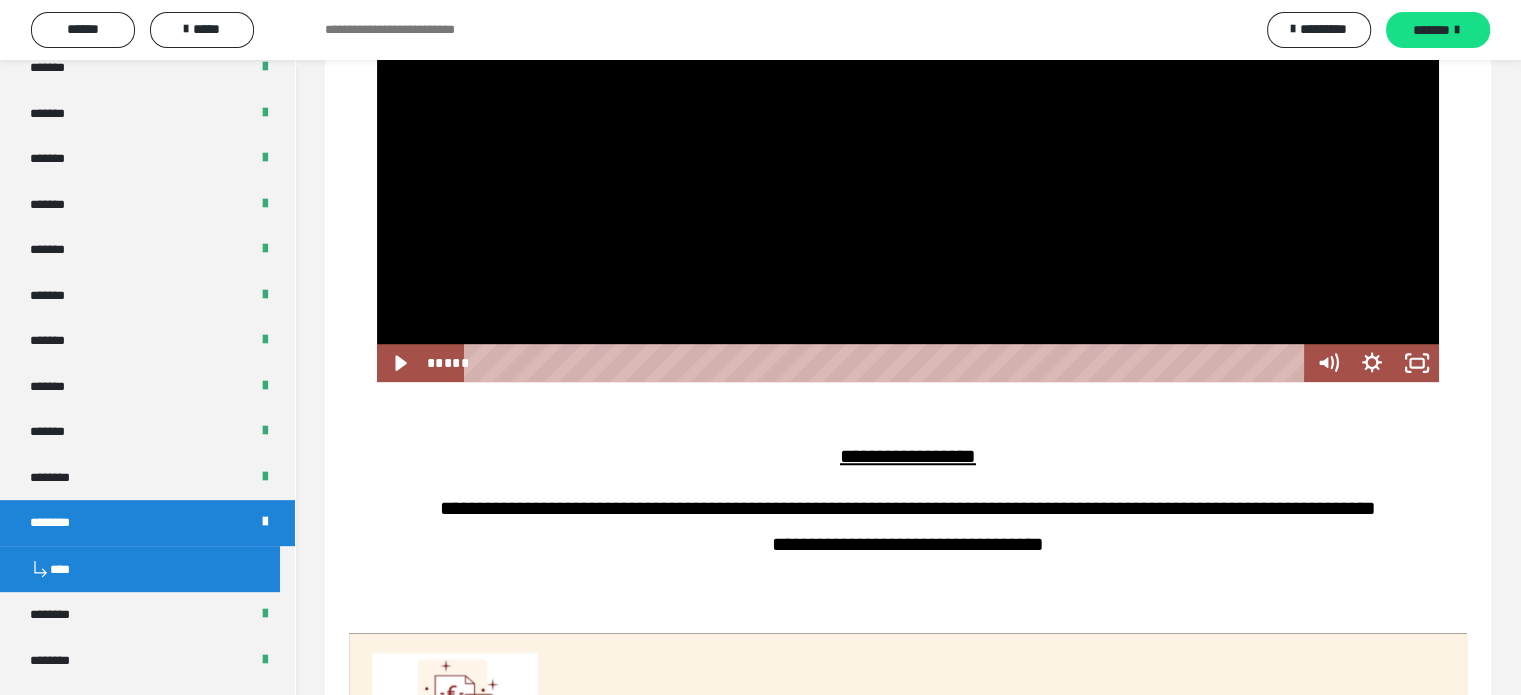 click at bounding box center (908, 82) 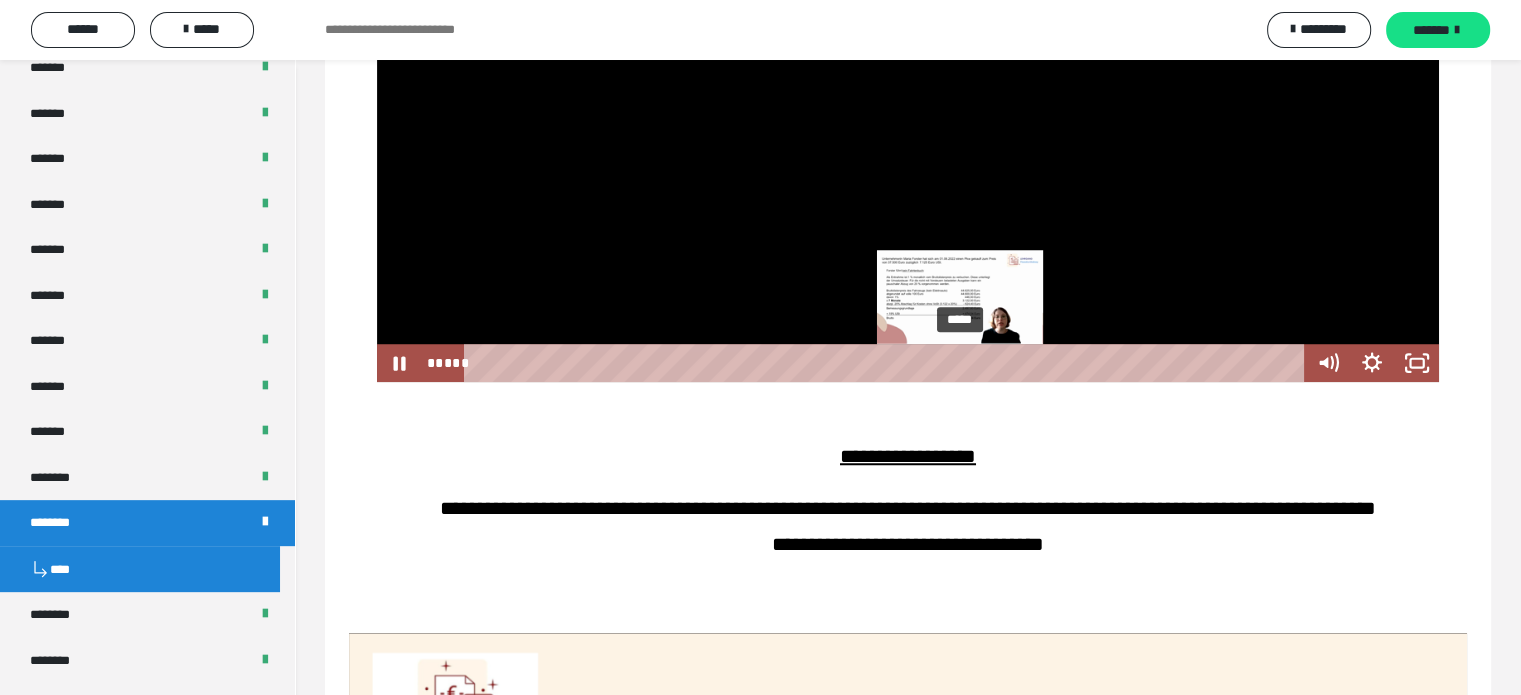 click on "*****" at bounding box center [887, 363] 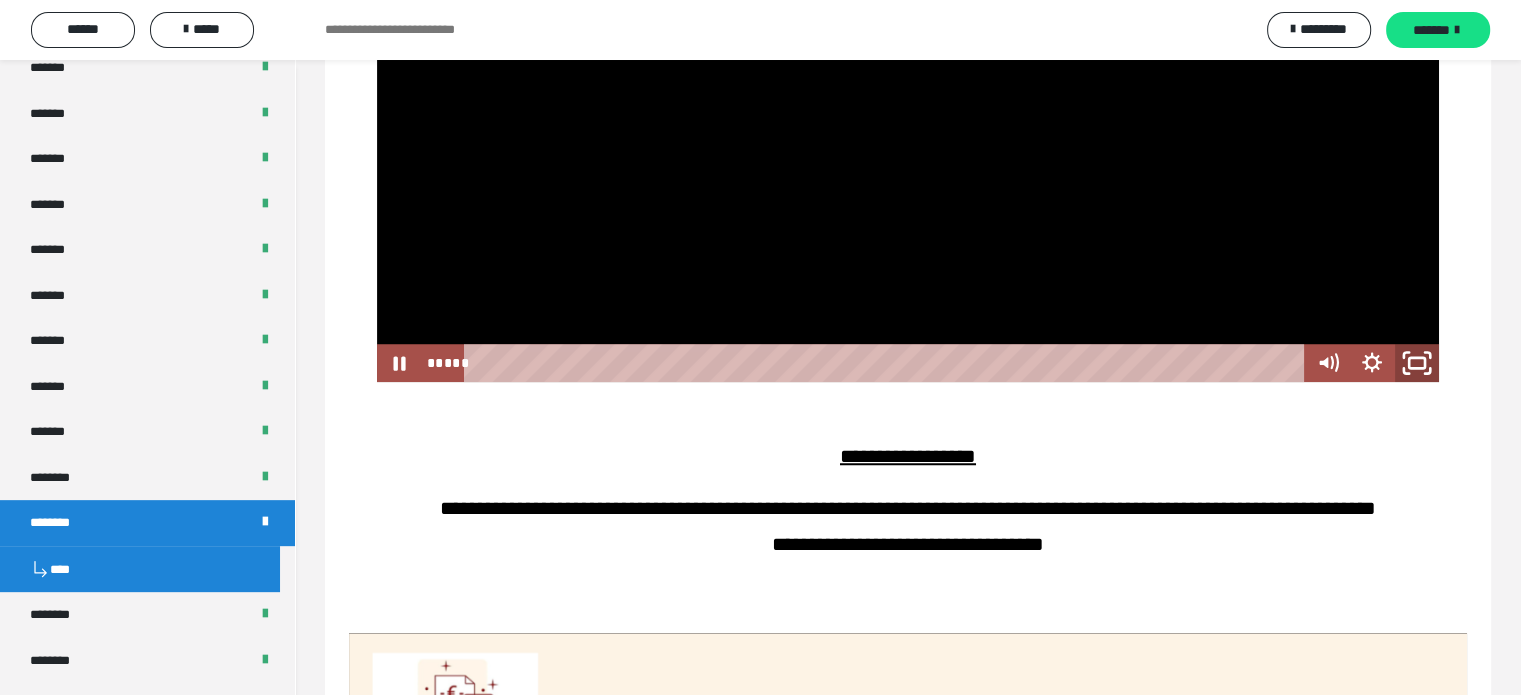 click 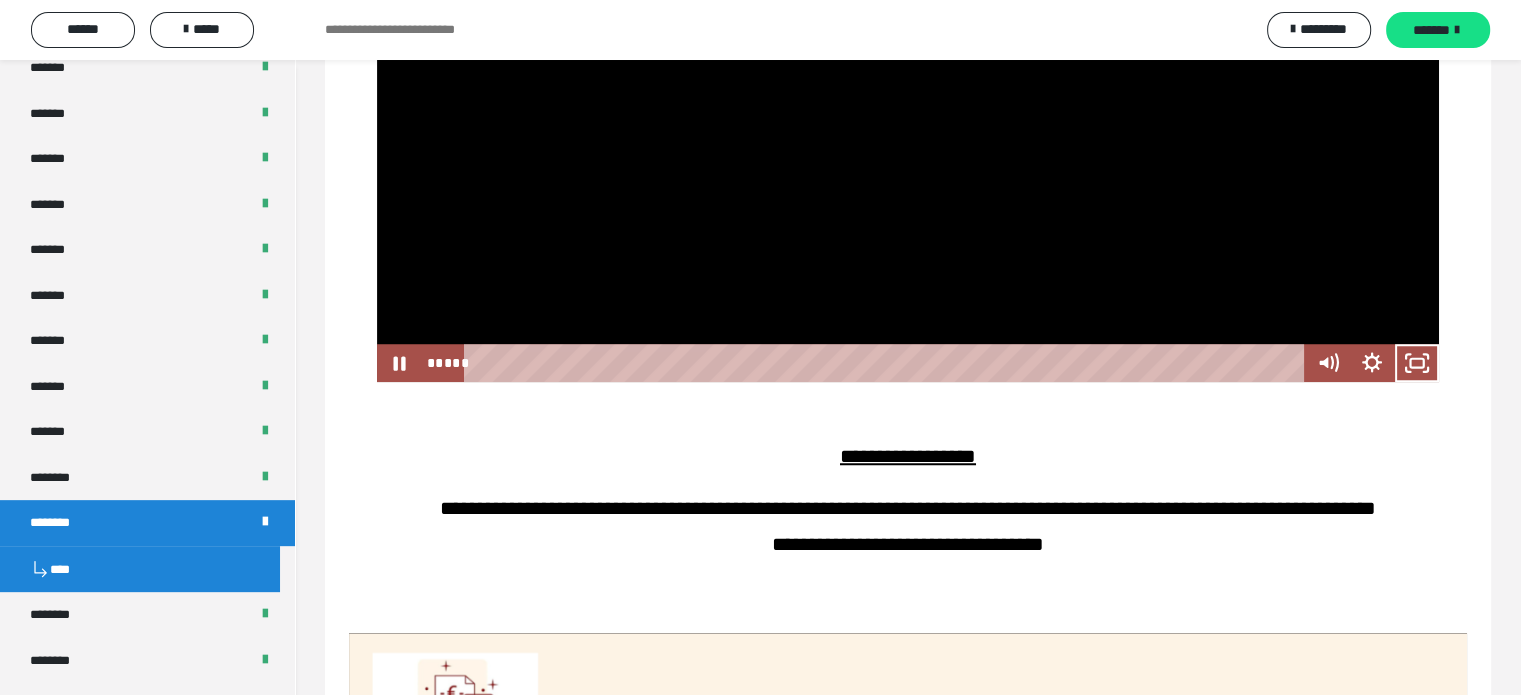 scroll, scrollTop: 819, scrollLeft: 0, axis: vertical 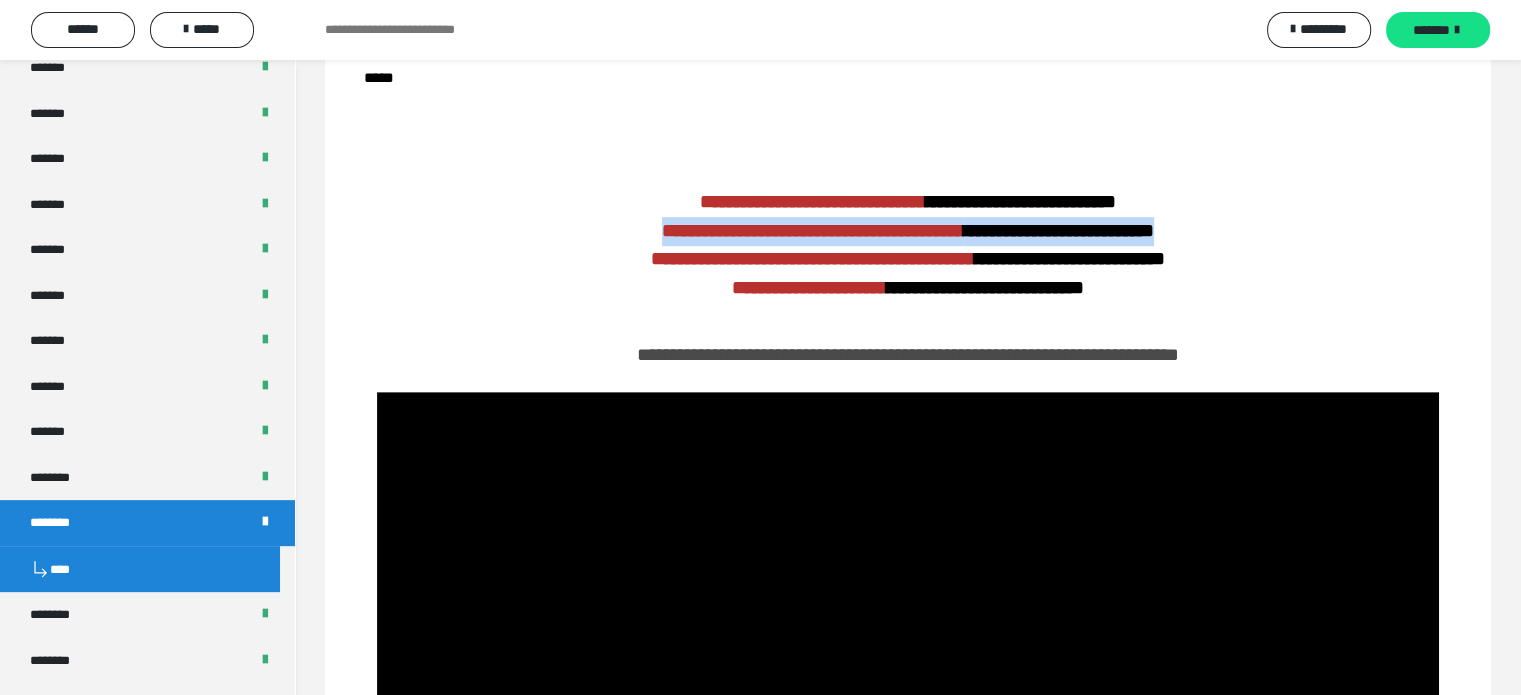 drag, startPoint x: 1516, startPoint y: 195, endPoint x: 1483, endPoint y: 235, distance: 51.855568 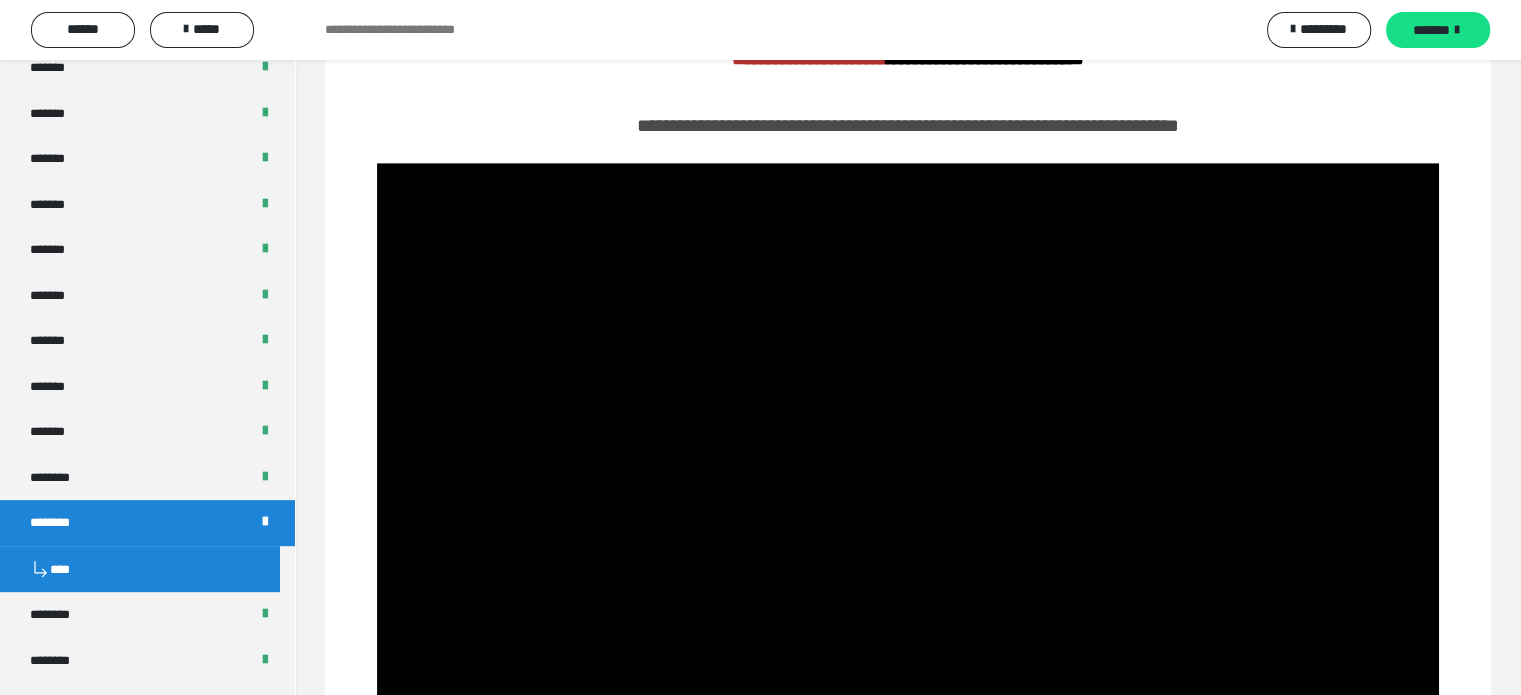 scroll, scrollTop: 1076, scrollLeft: 0, axis: vertical 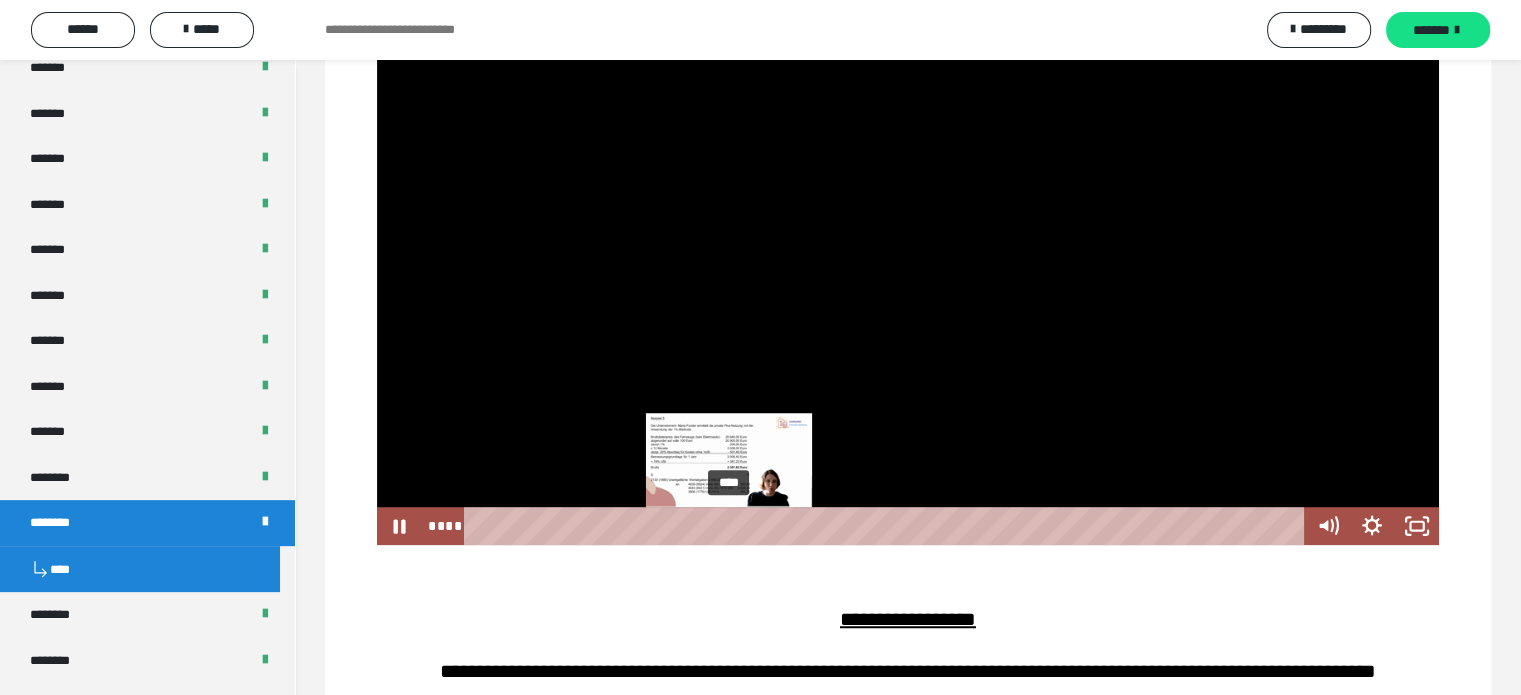 click on "****" at bounding box center (887, 526) 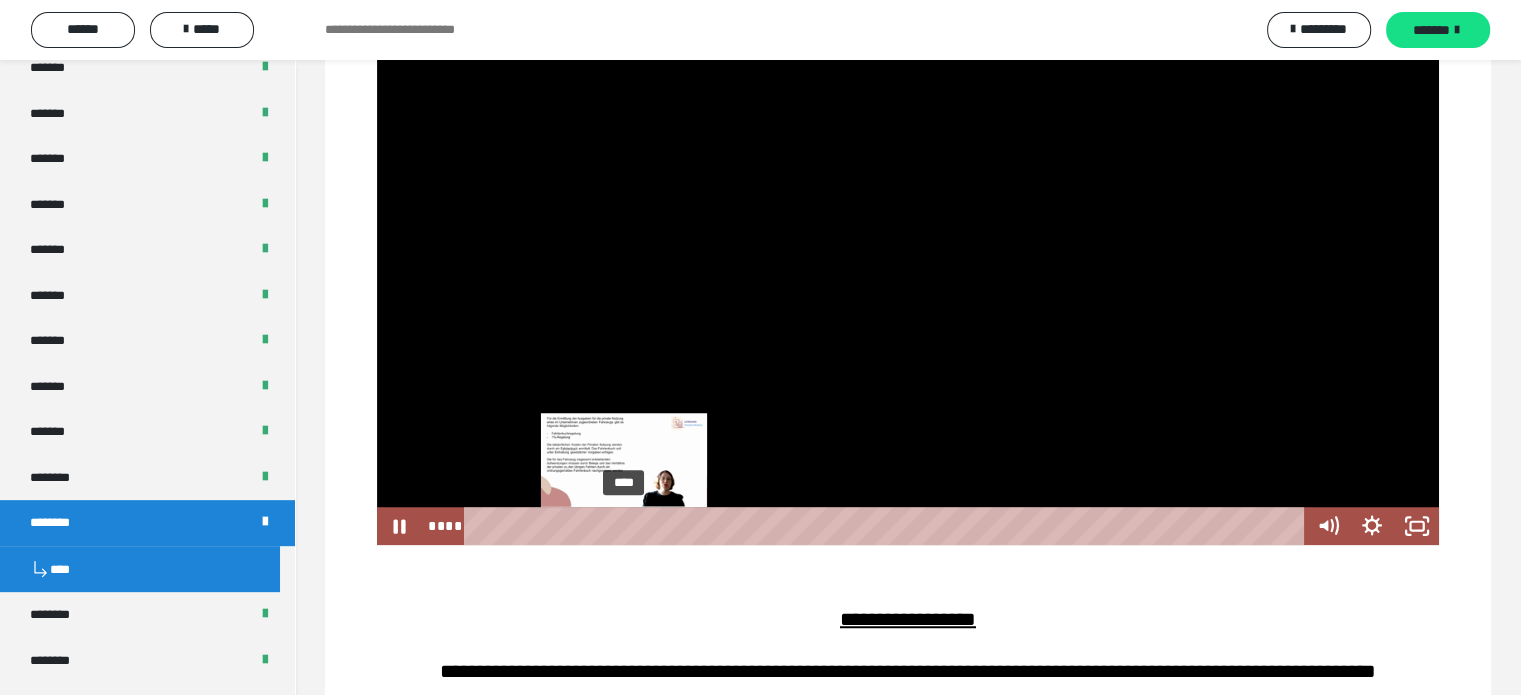 click on "****" at bounding box center [887, 526] 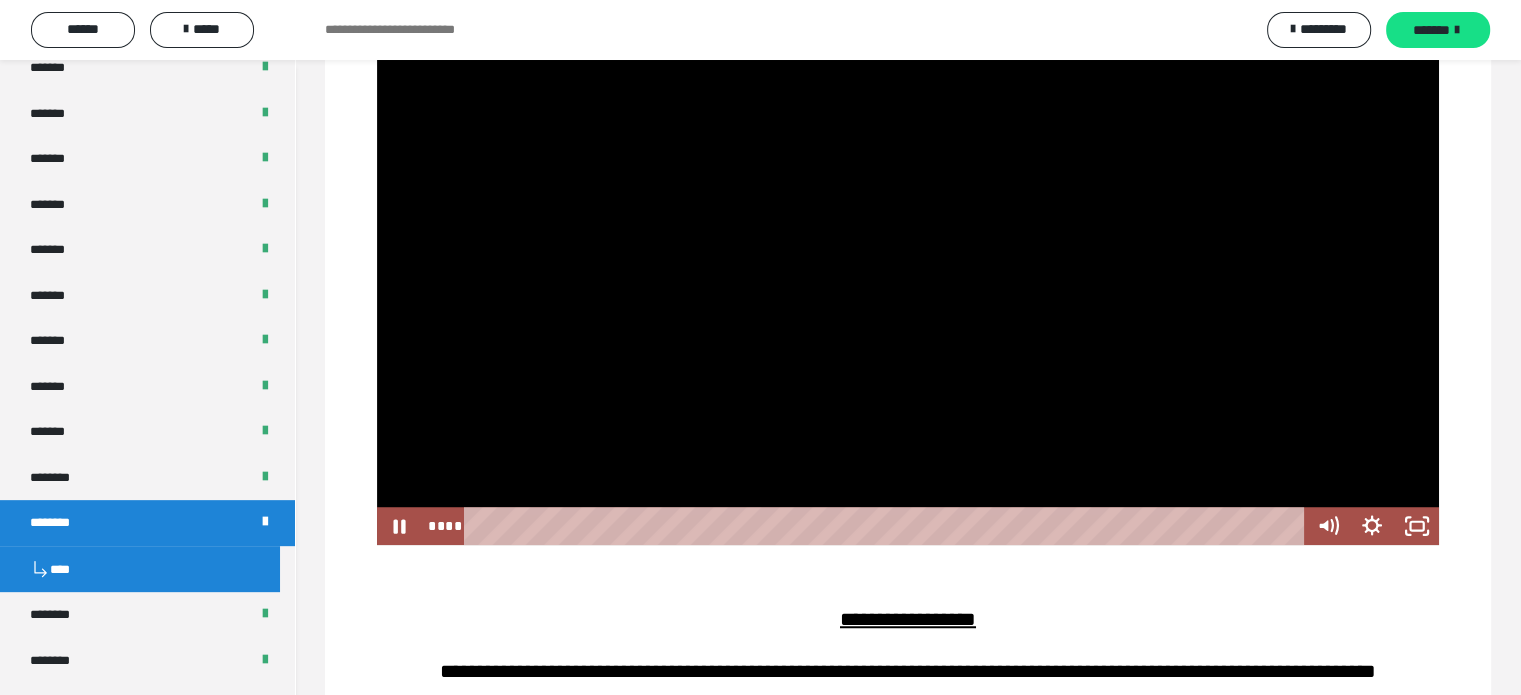 click at bounding box center (908, 245) 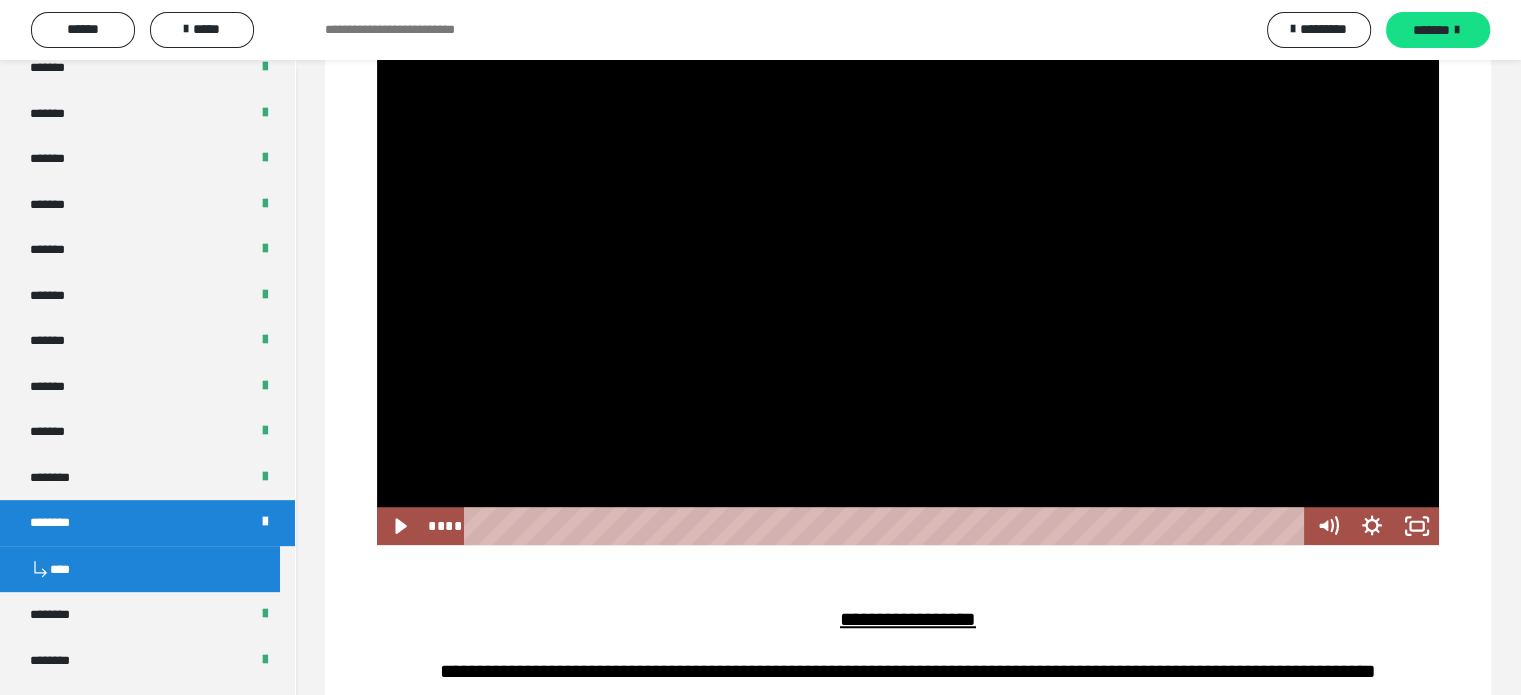 click at bounding box center (908, 245) 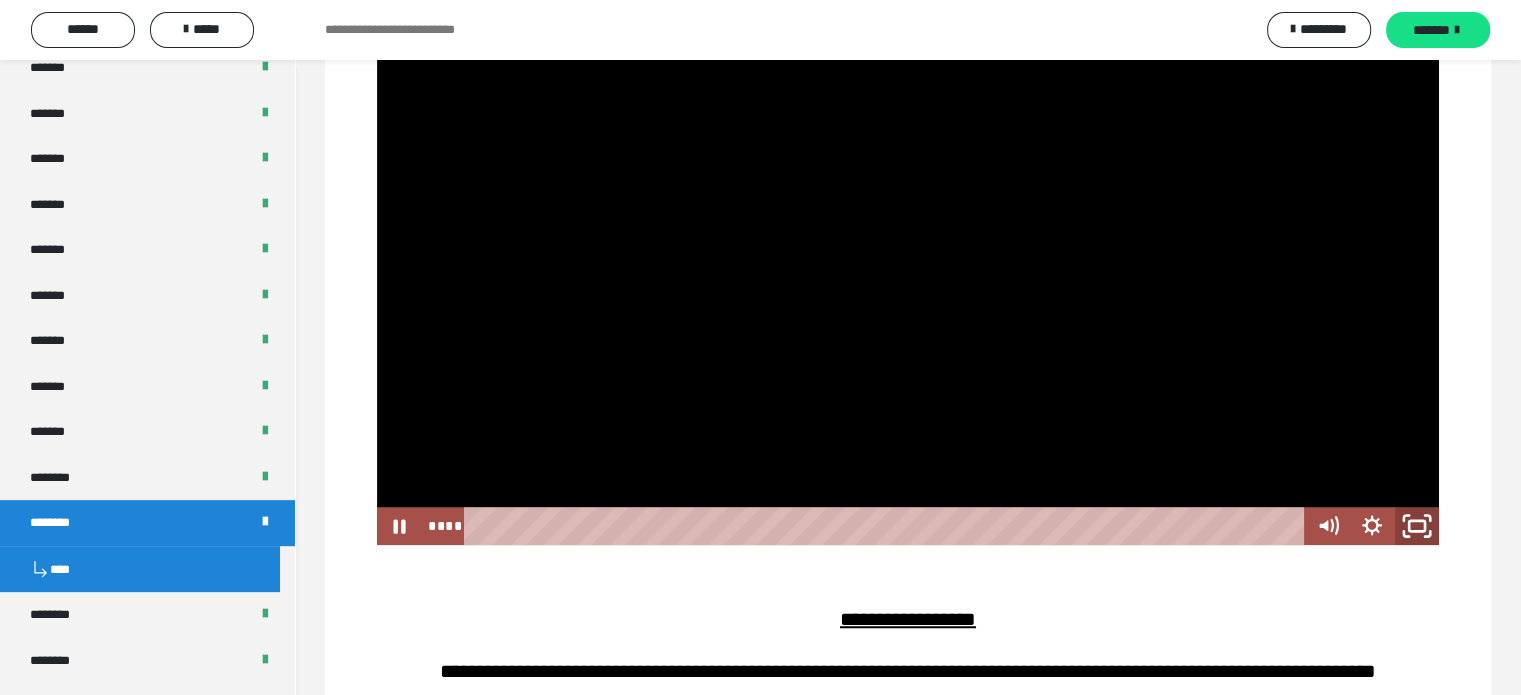 click 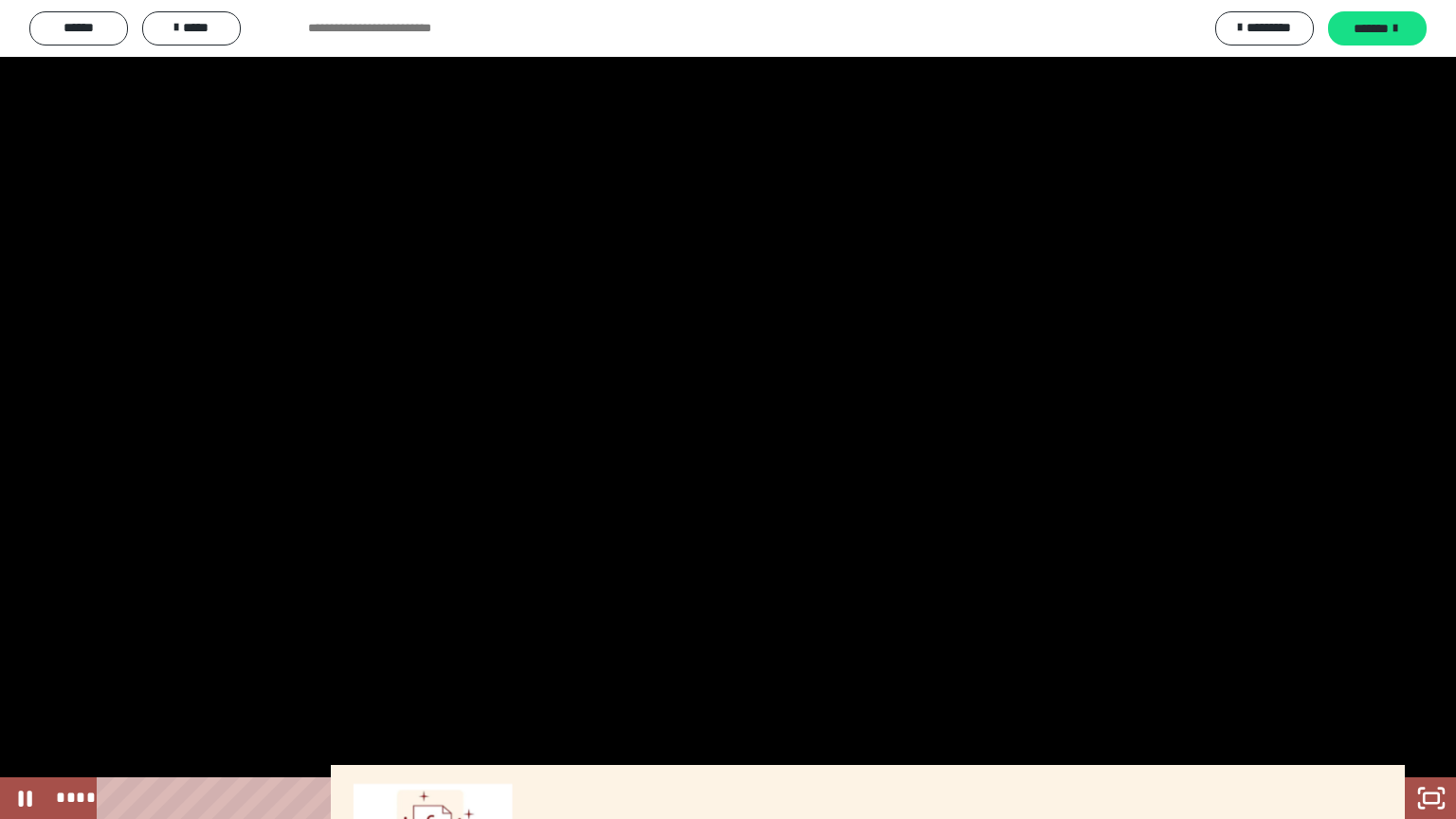 click at bounding box center [728, 410] 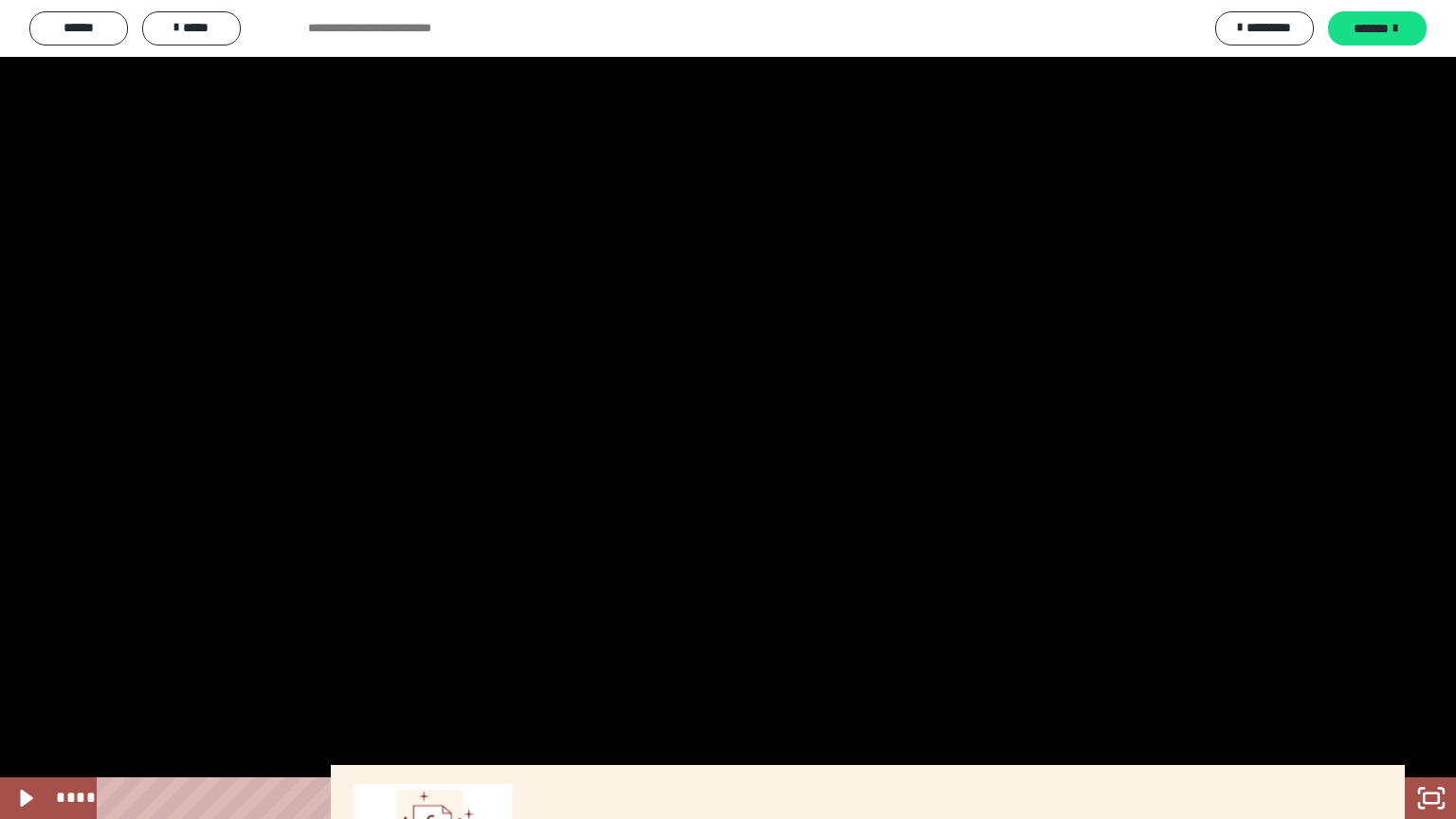 click at bounding box center [728, 410] 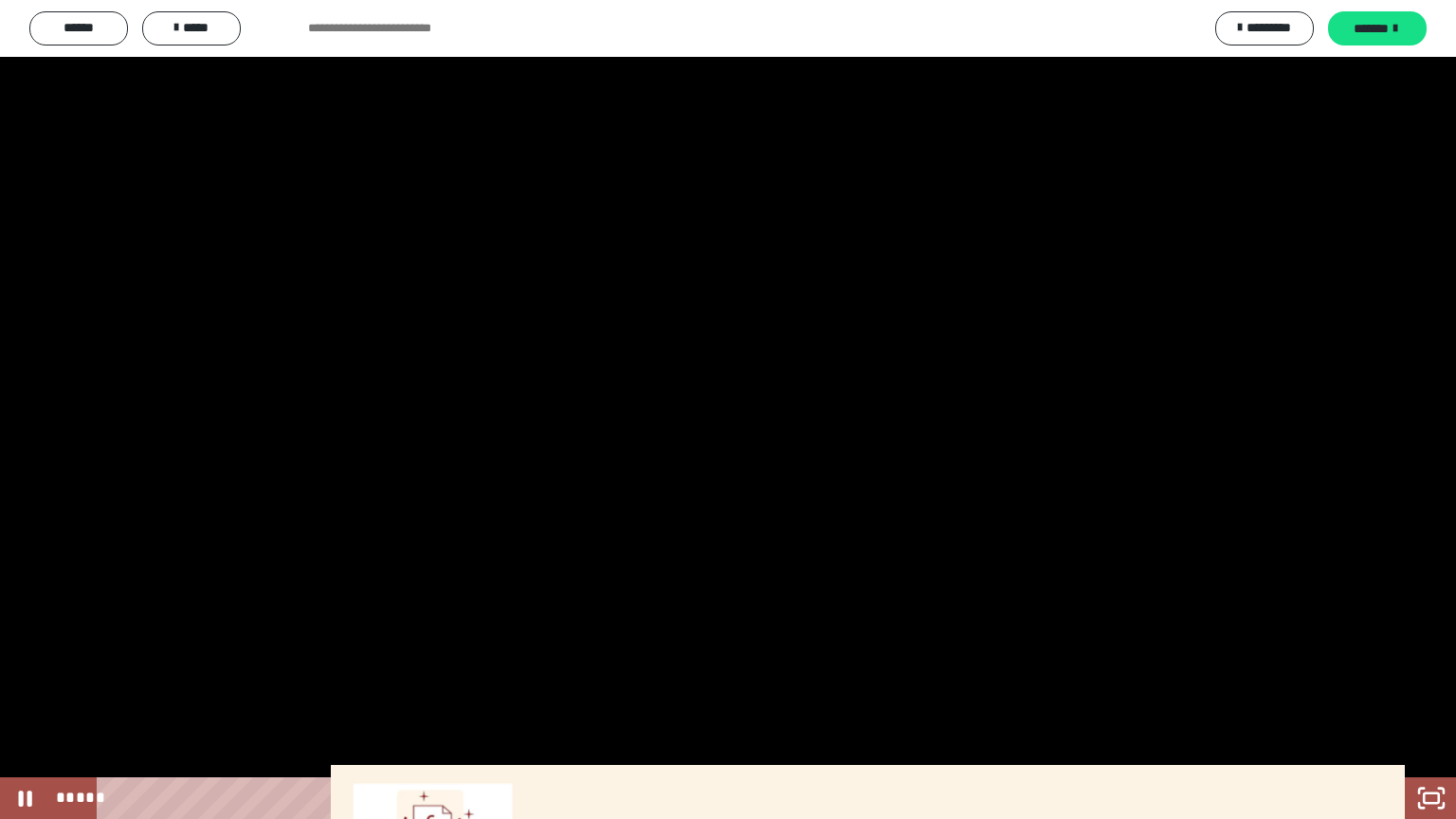 click at bounding box center [728, 410] 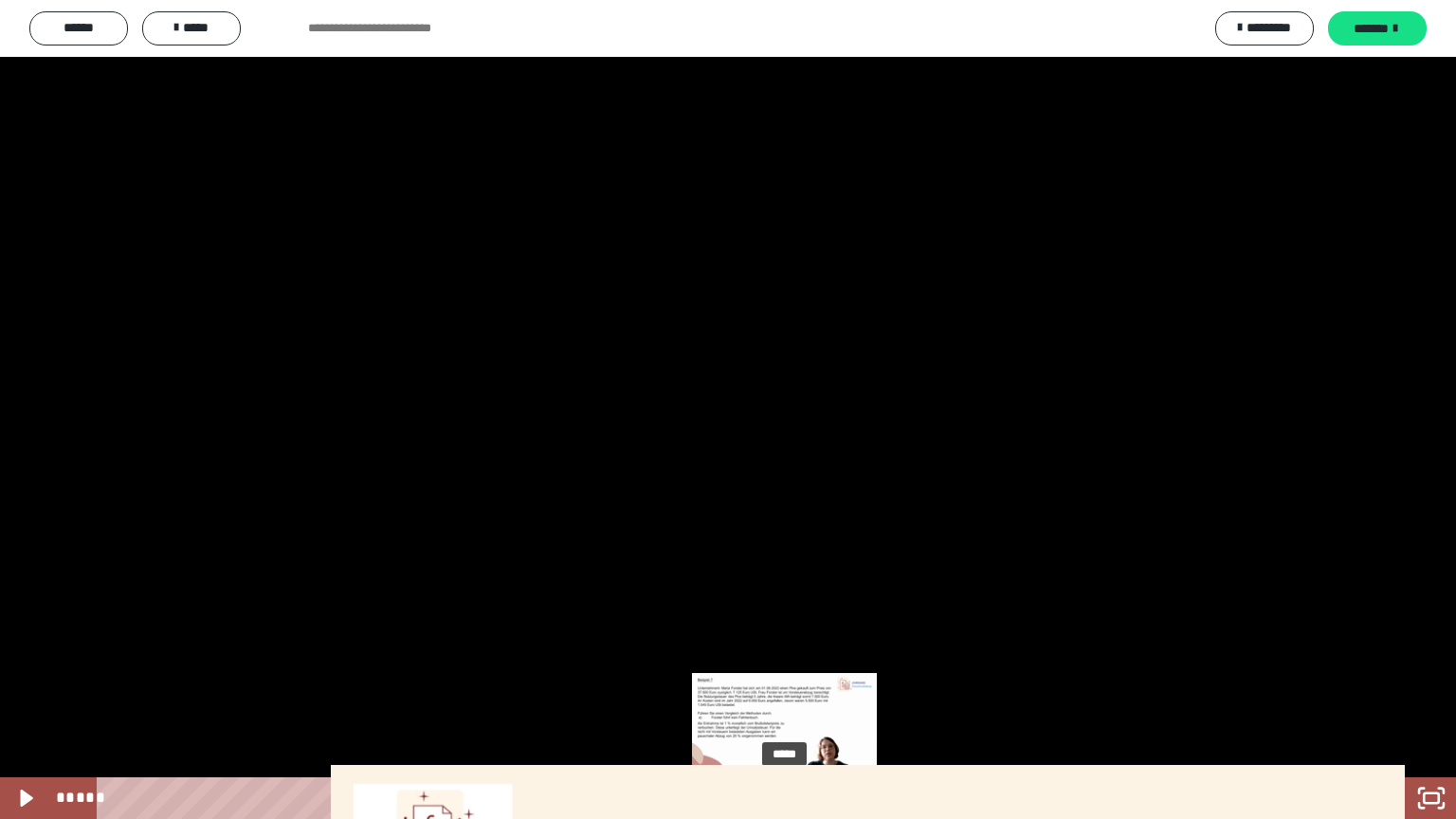 click on "*****" at bounding box center (705, 798) 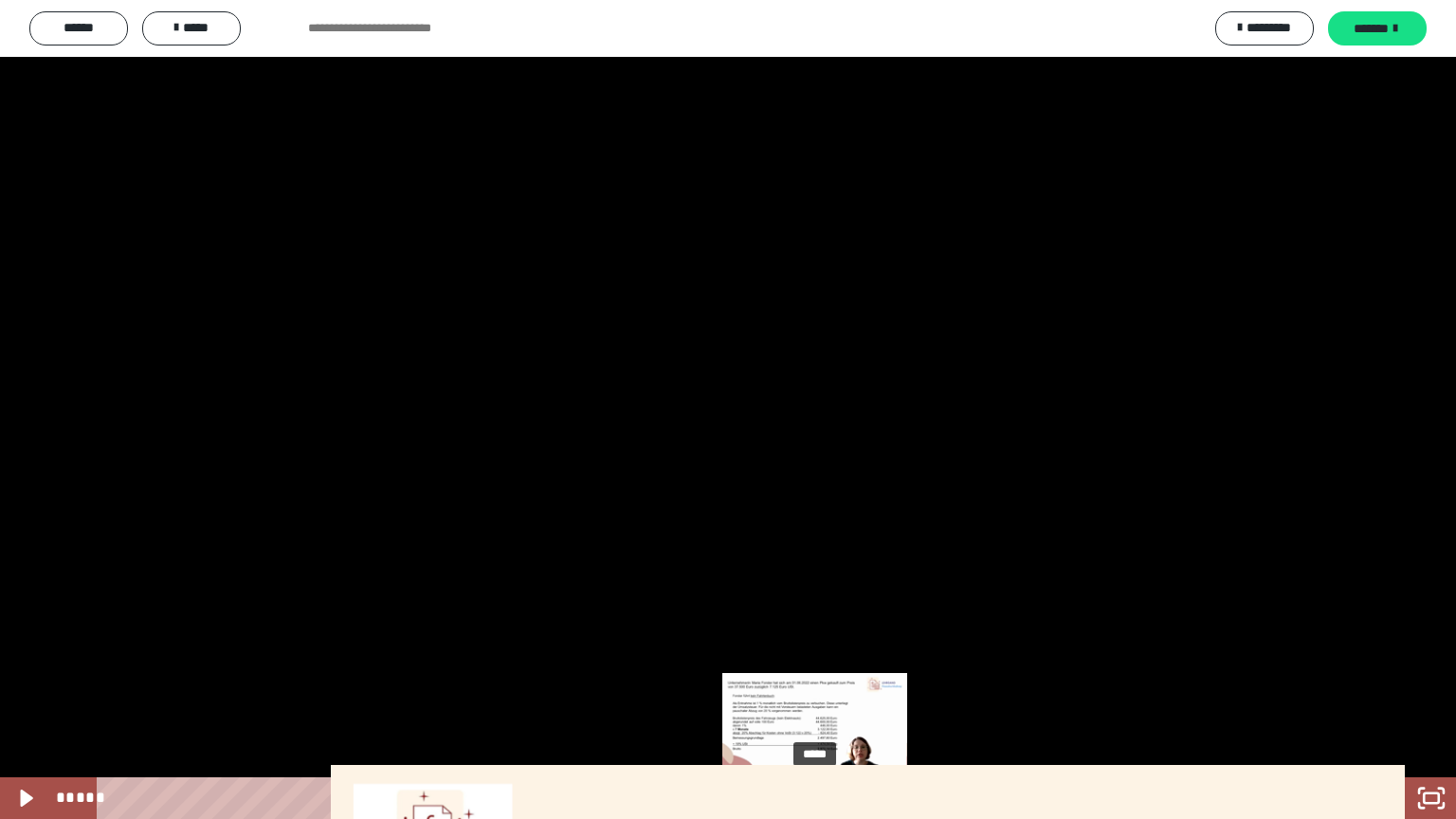 click on "*****" at bounding box center [705, 798] 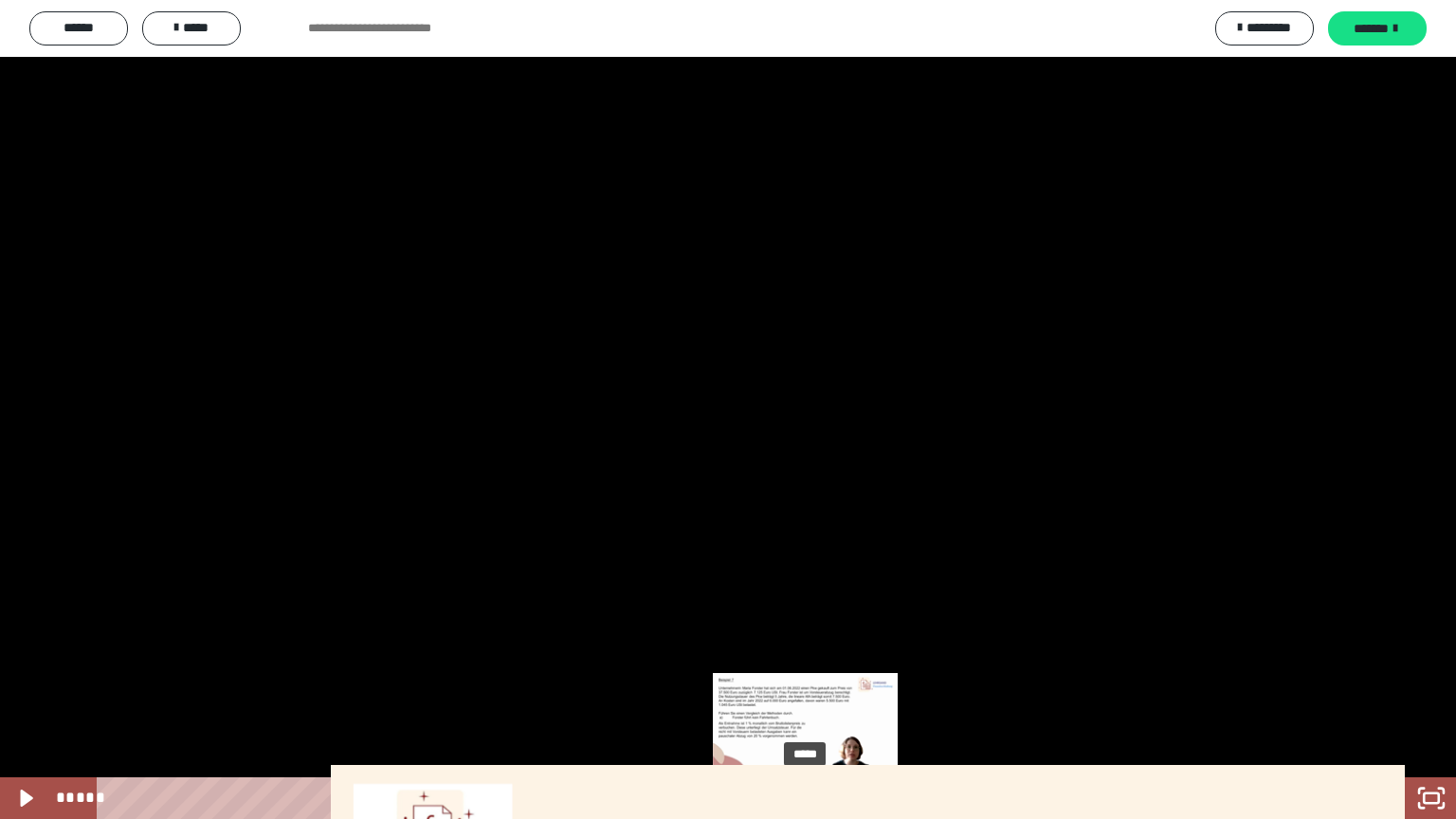 click on "*****" at bounding box center (705, 798) 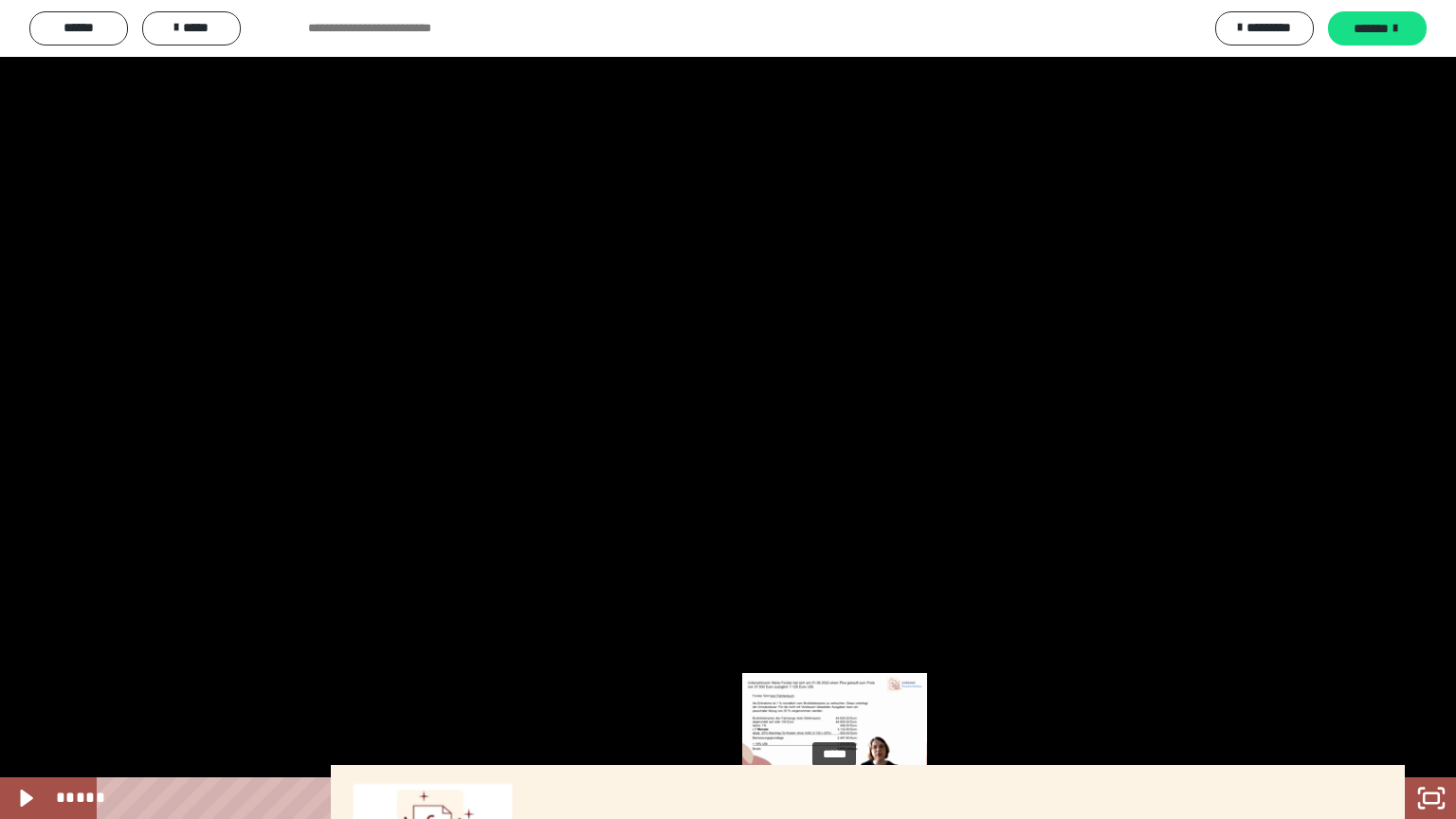 click on "*****" at bounding box center (705, 798) 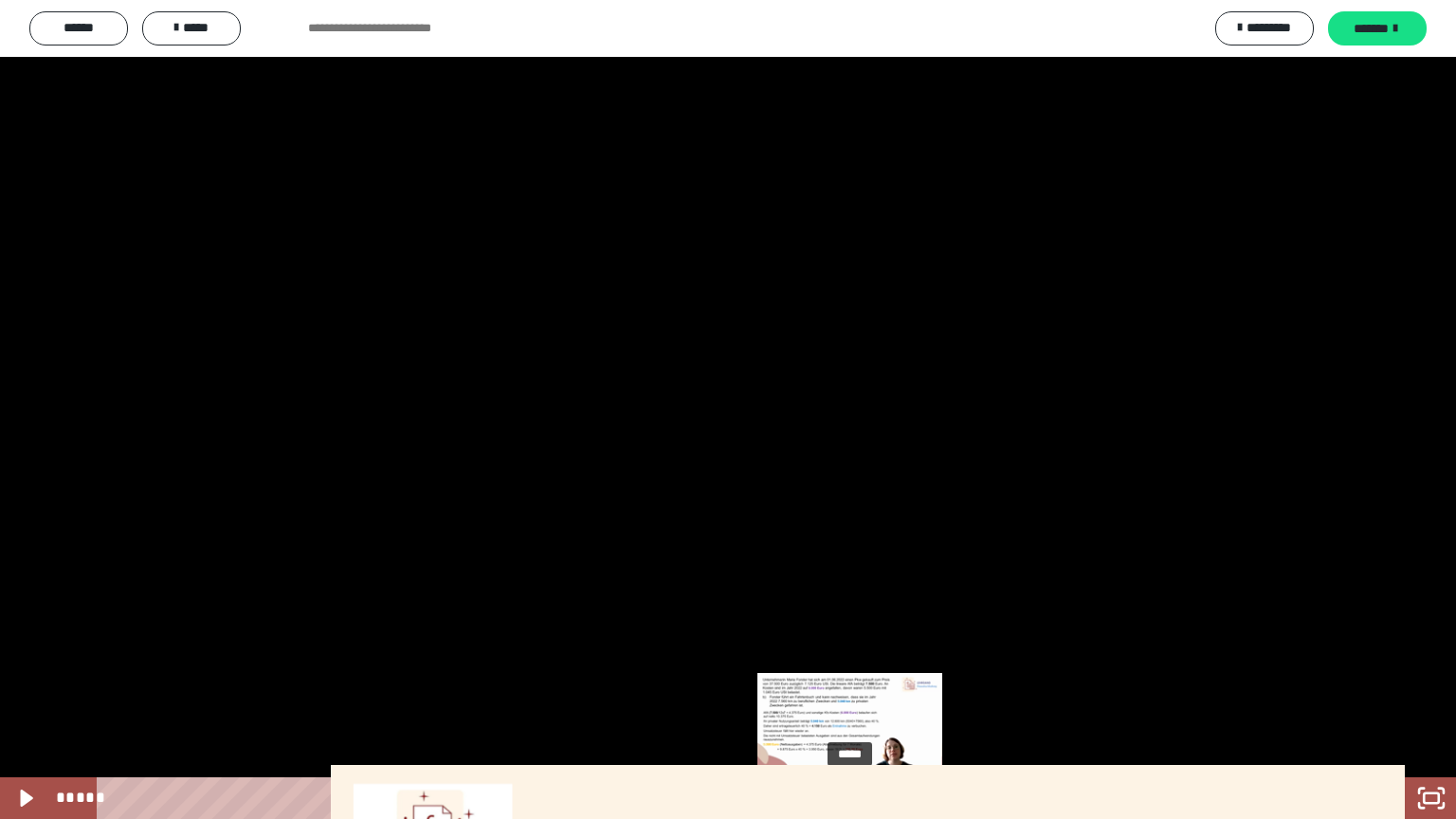 click on "*****" at bounding box center (705, 798) 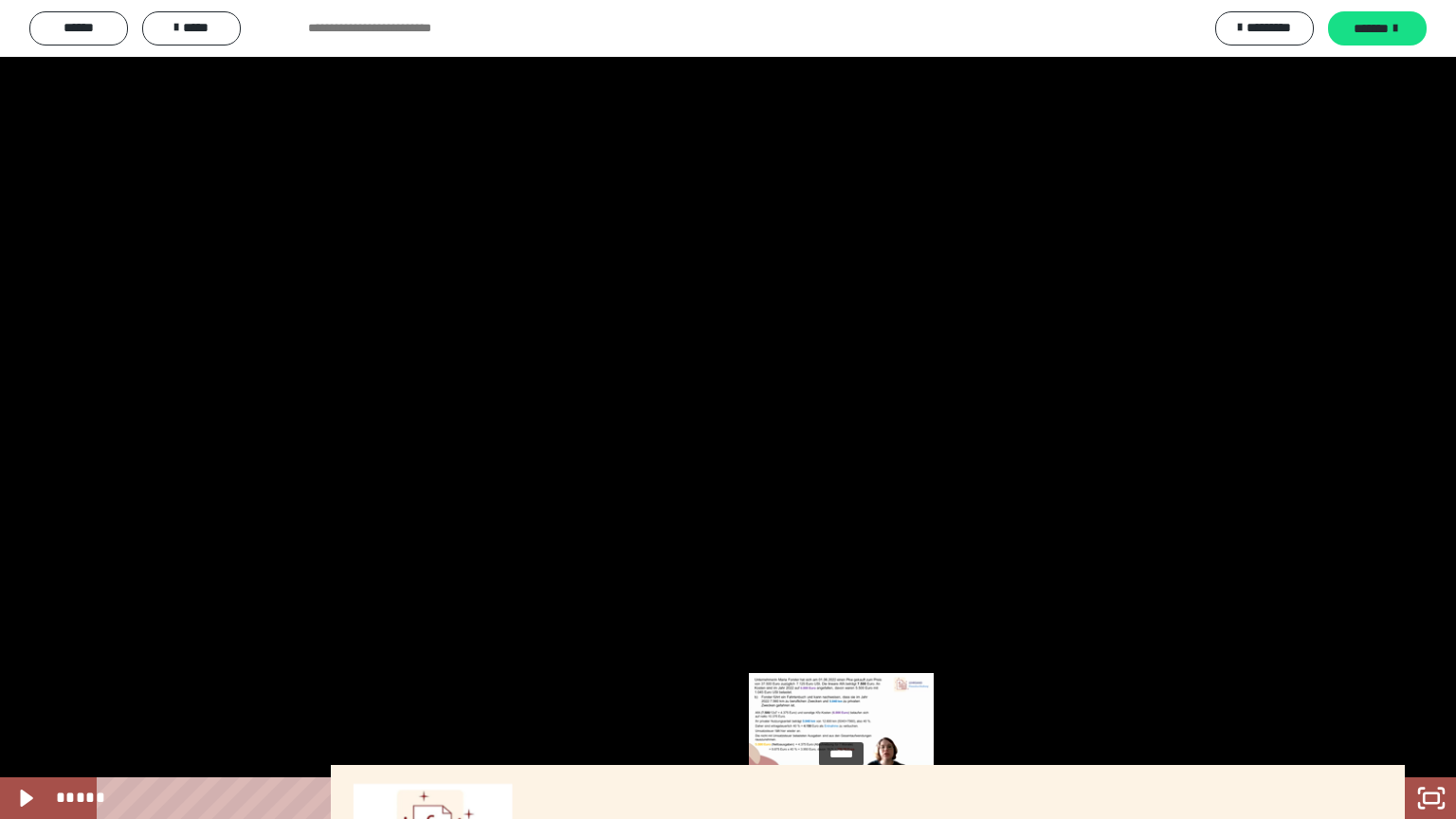 click at bounding box center (841, 798) 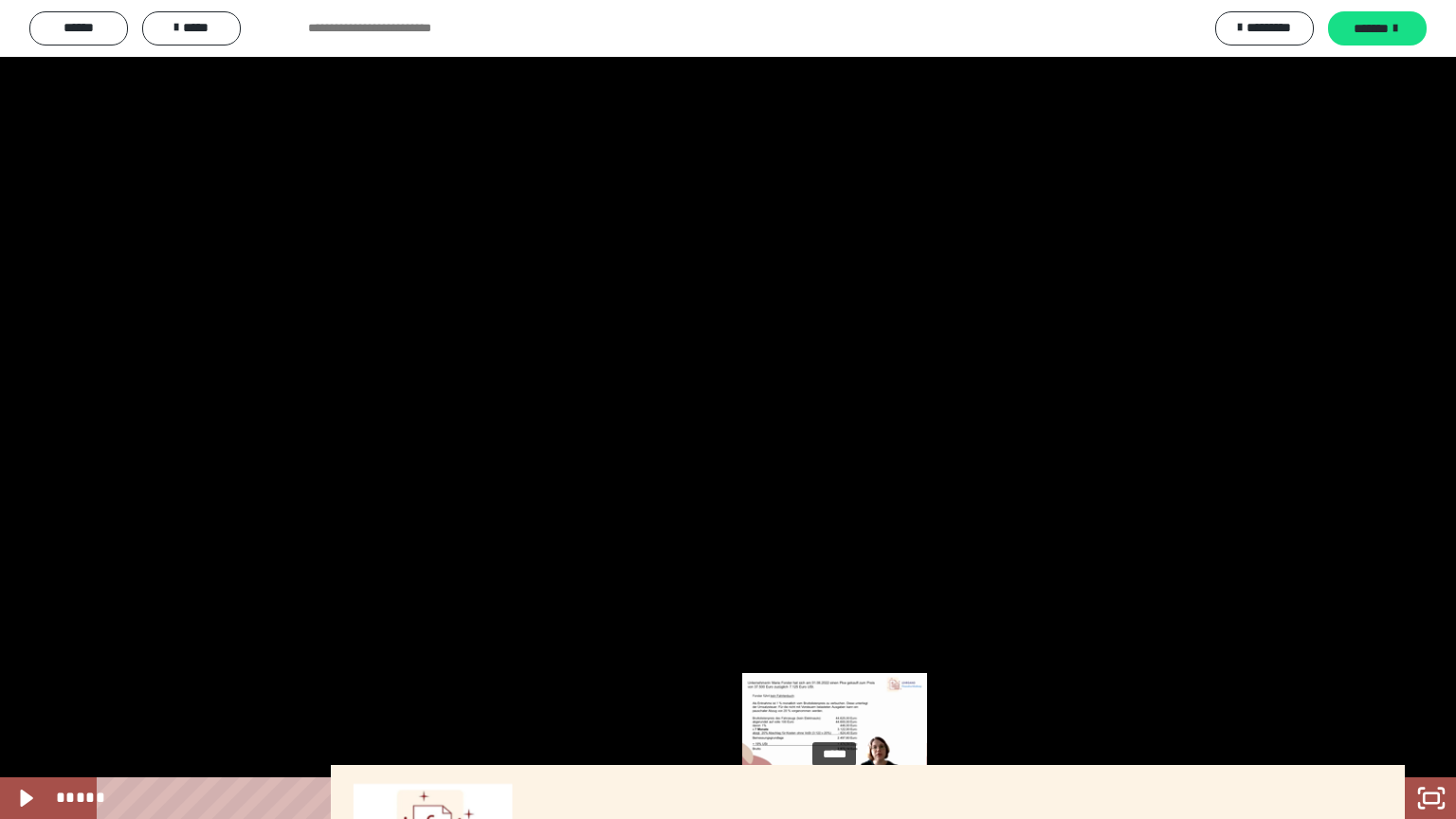 click at bounding box center (834, 798) 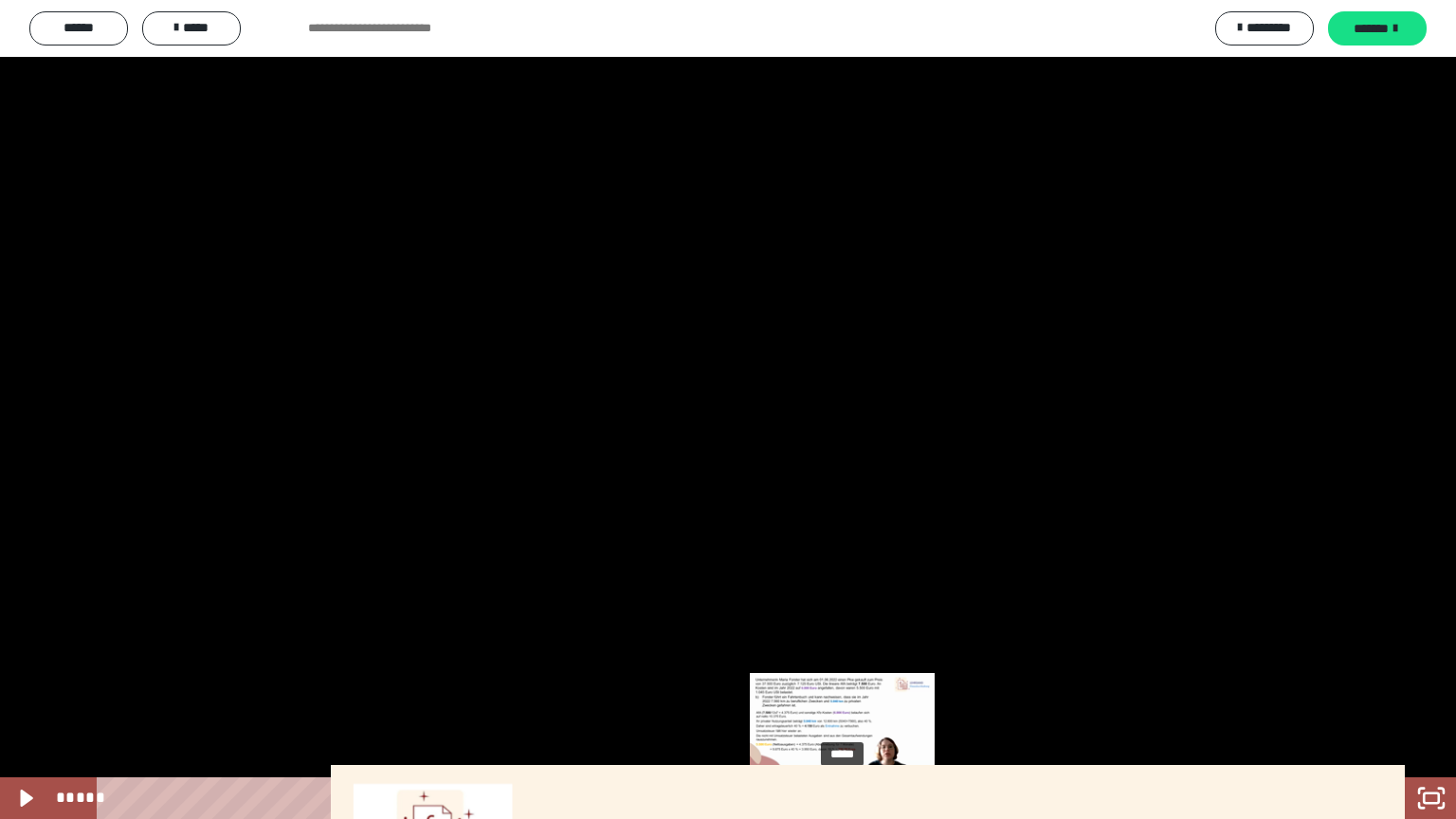 click on "*****" at bounding box center [705, 798] 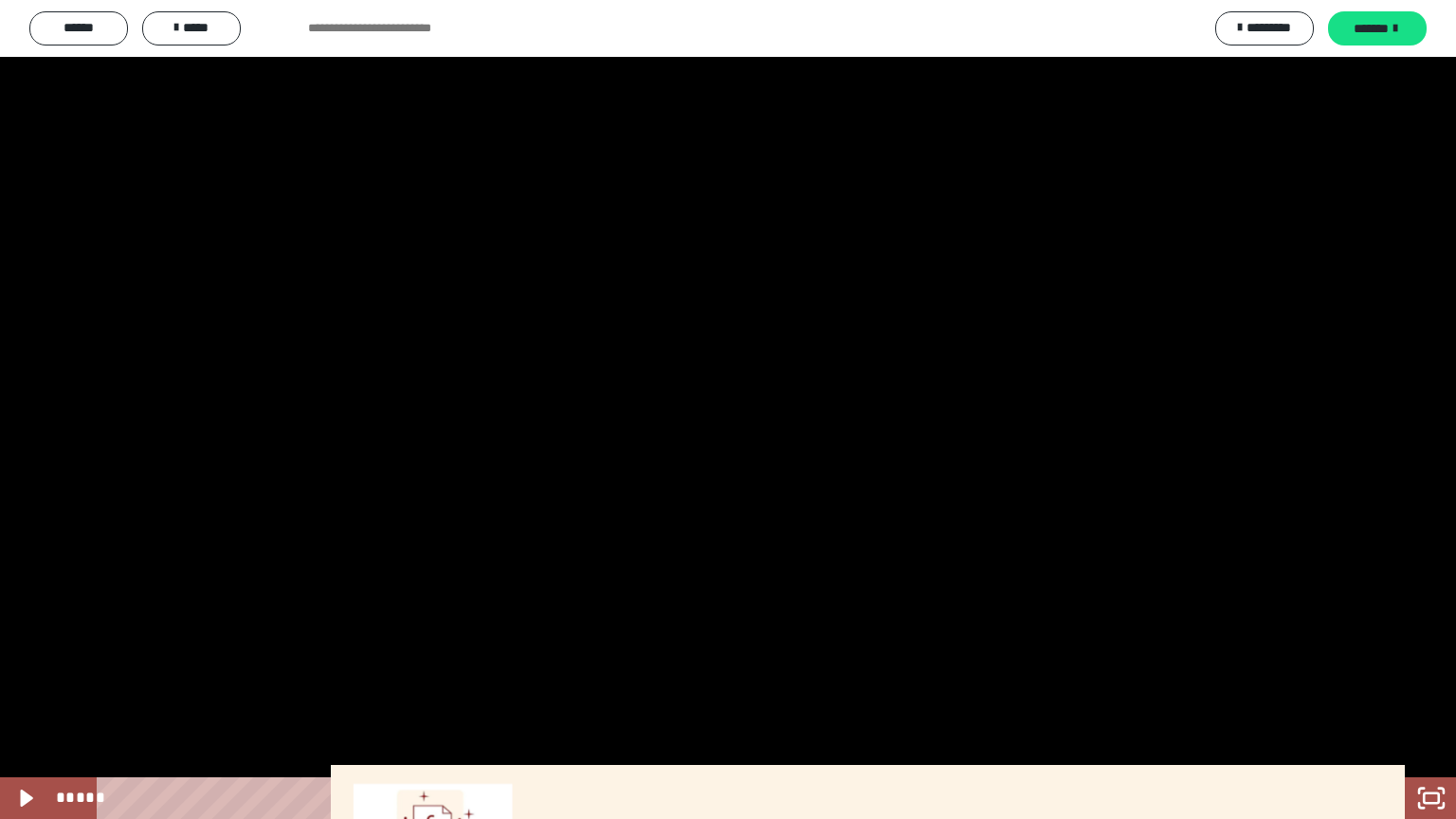 click at bounding box center (728, 410) 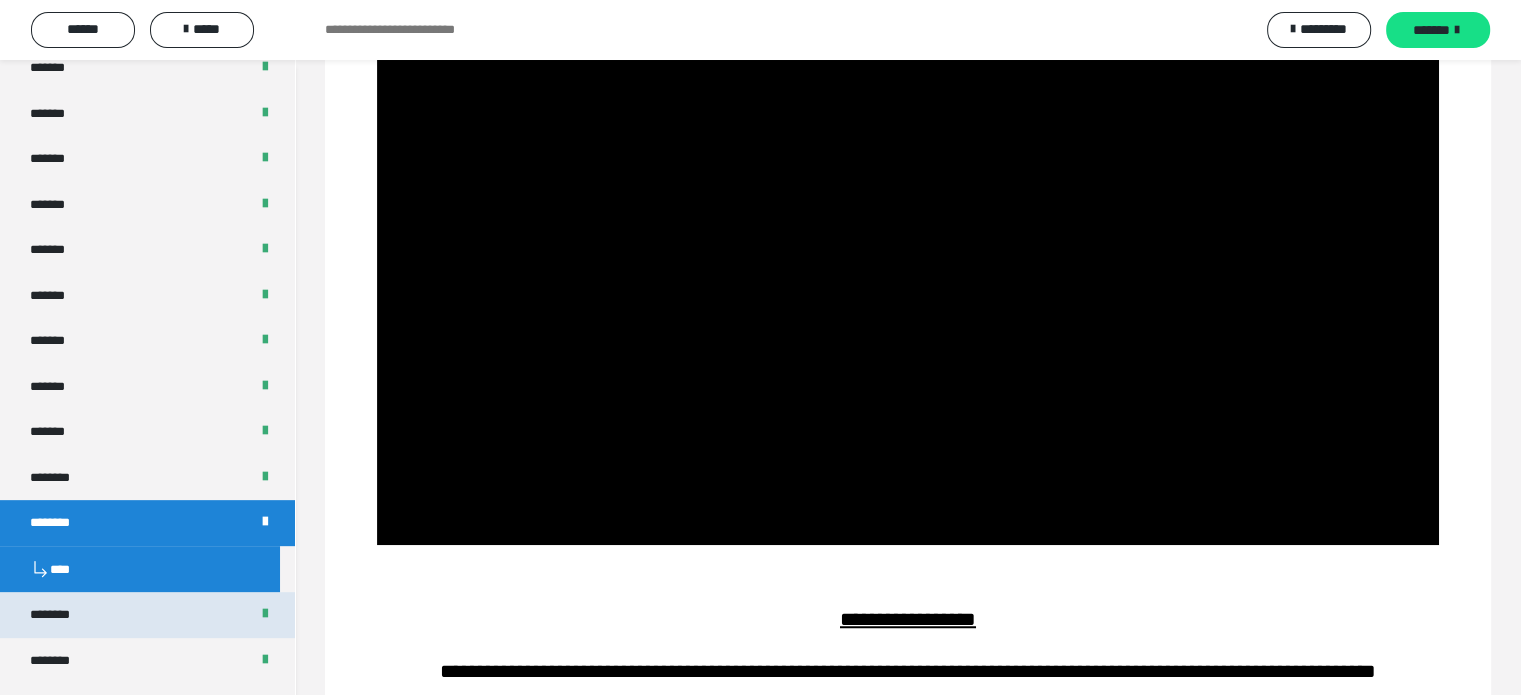 click on "********" at bounding box center [147, 615] 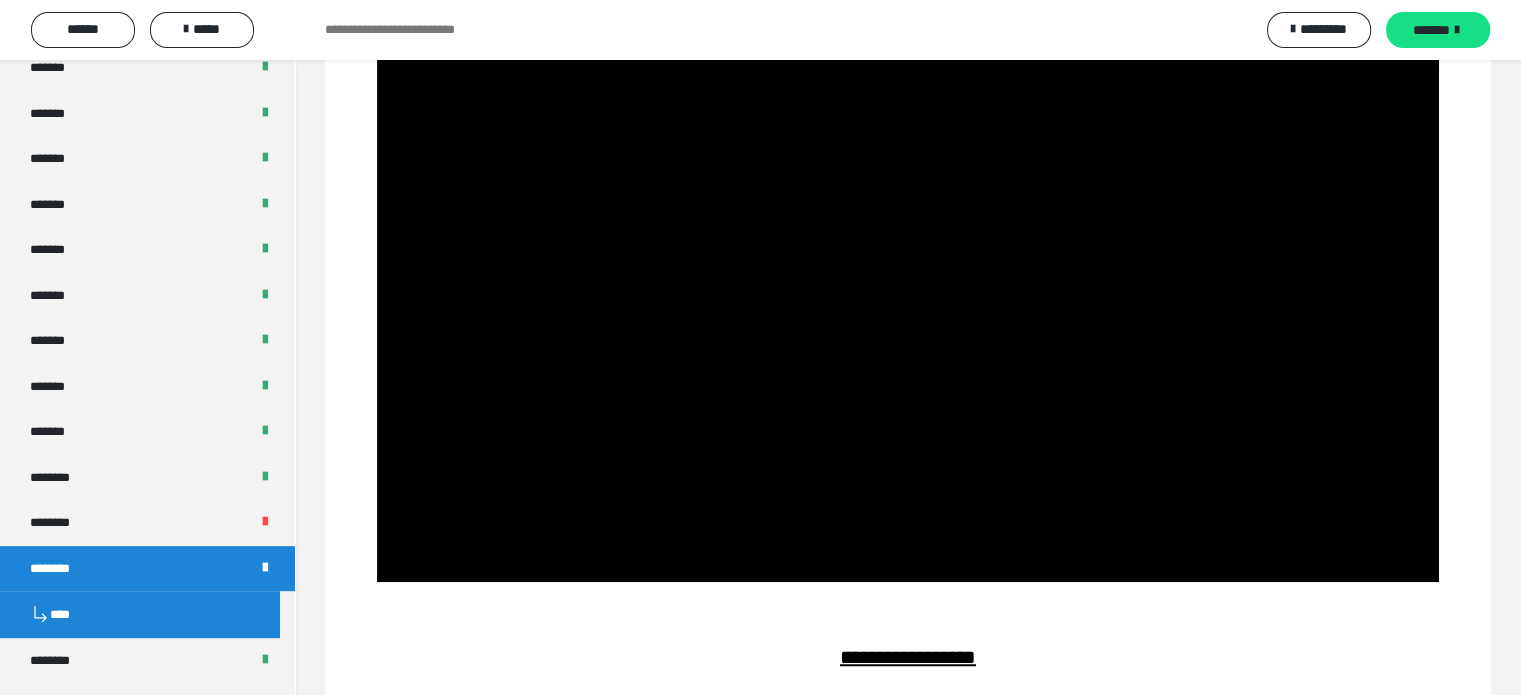 scroll, scrollTop: 1302, scrollLeft: 0, axis: vertical 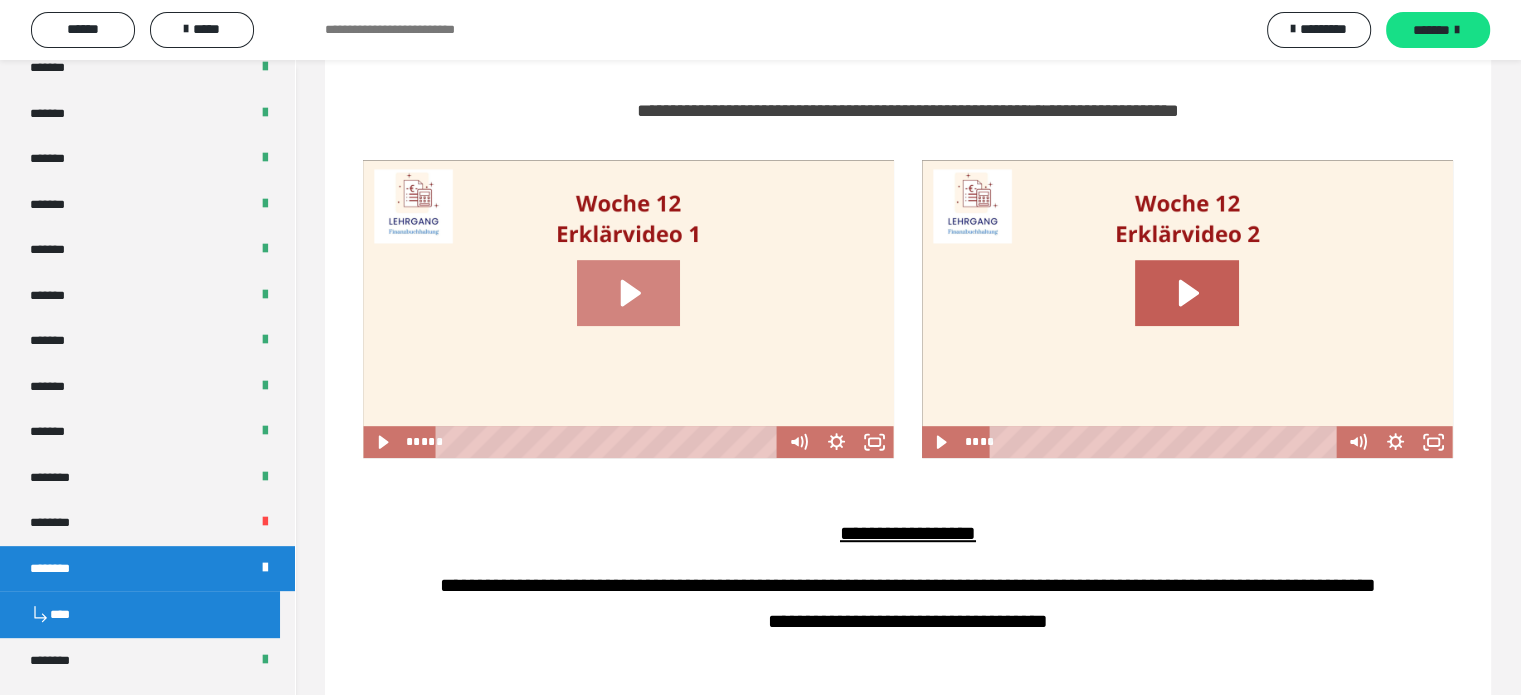 click 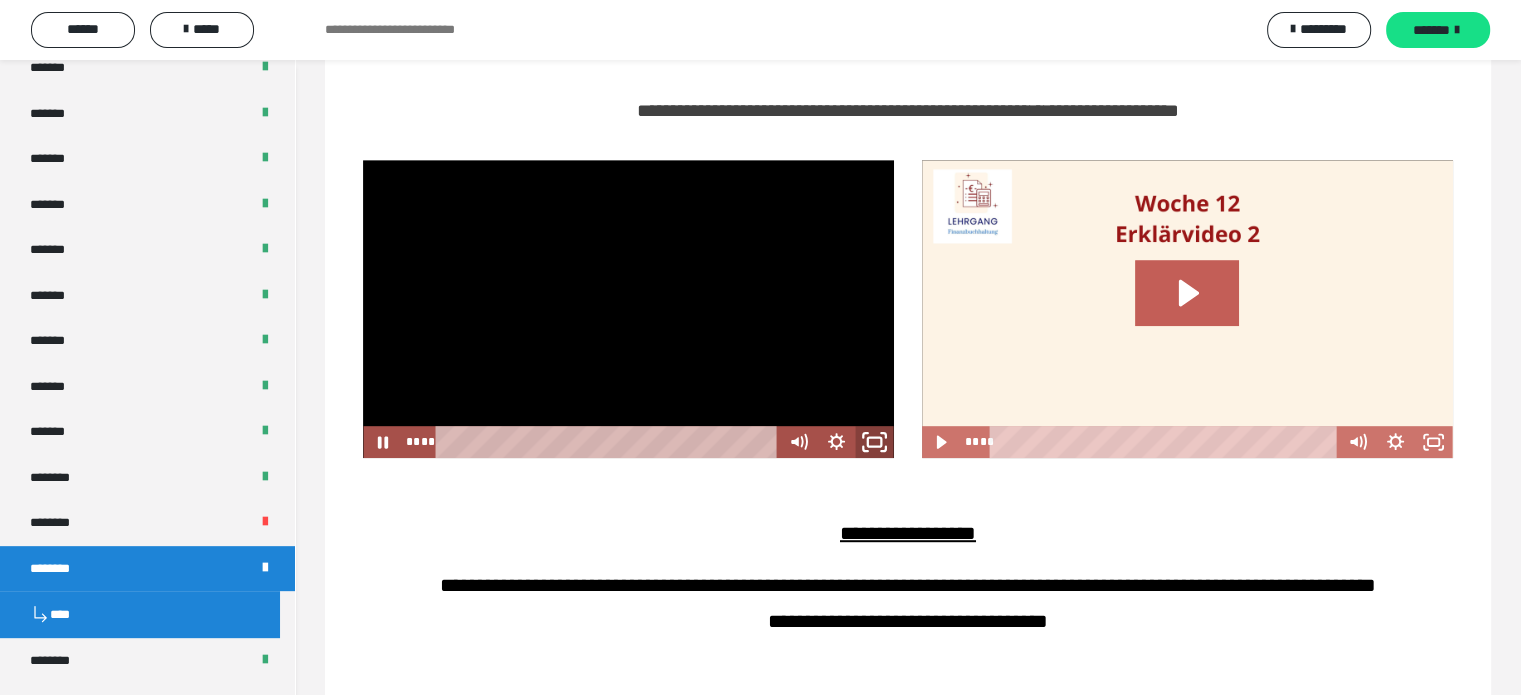 click 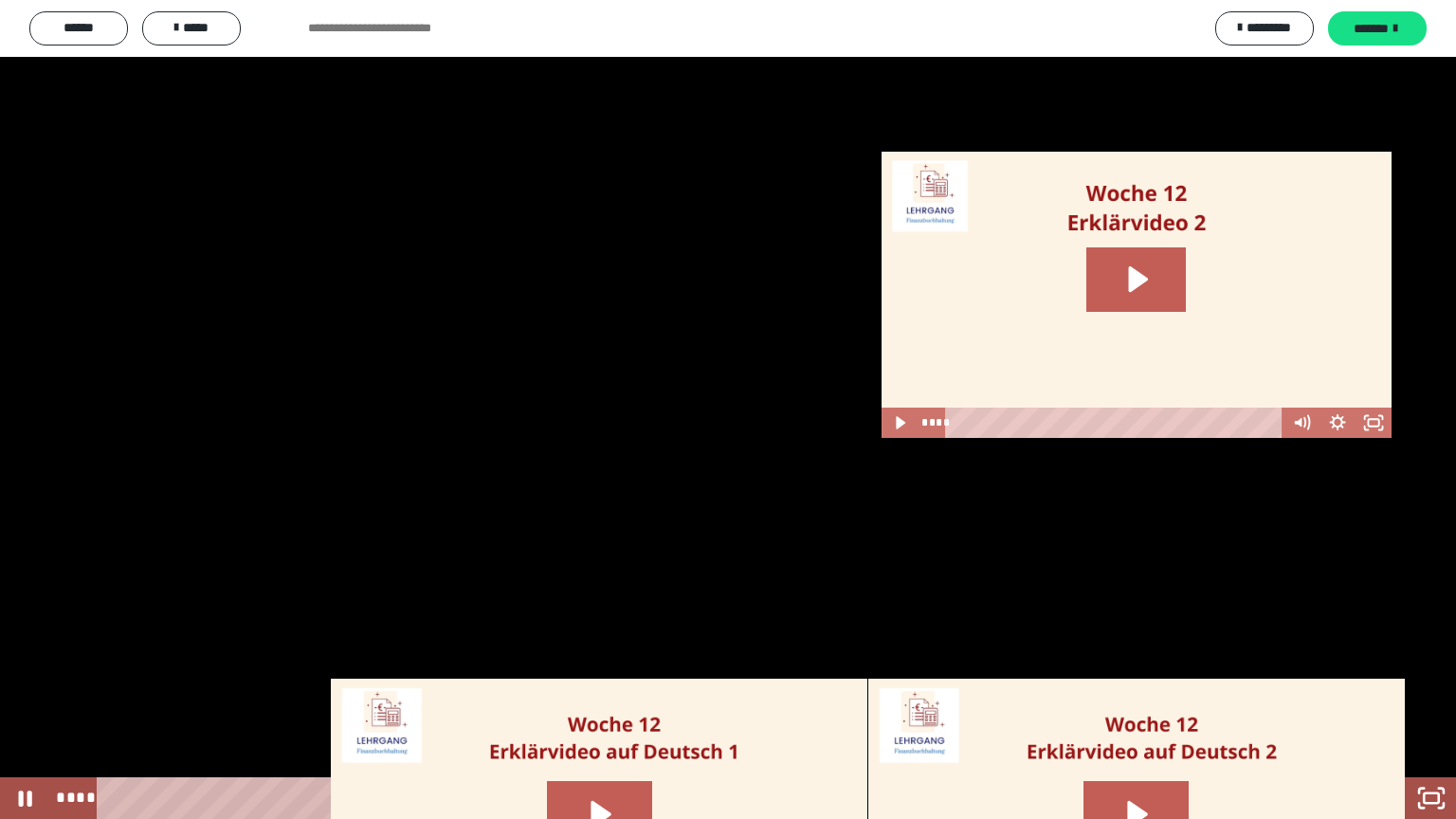 click at bounding box center (728, 410) 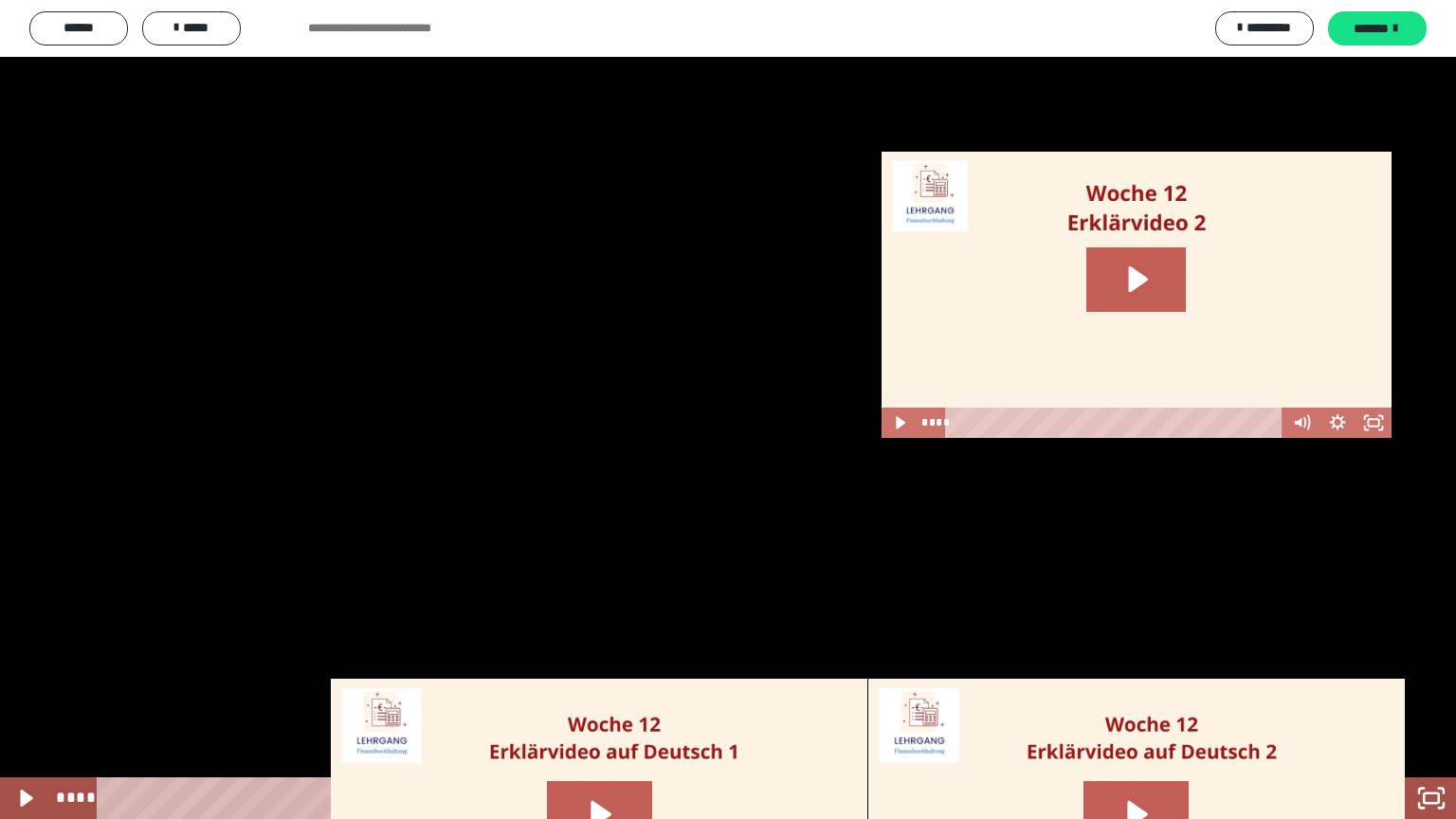 click at bounding box center [728, 410] 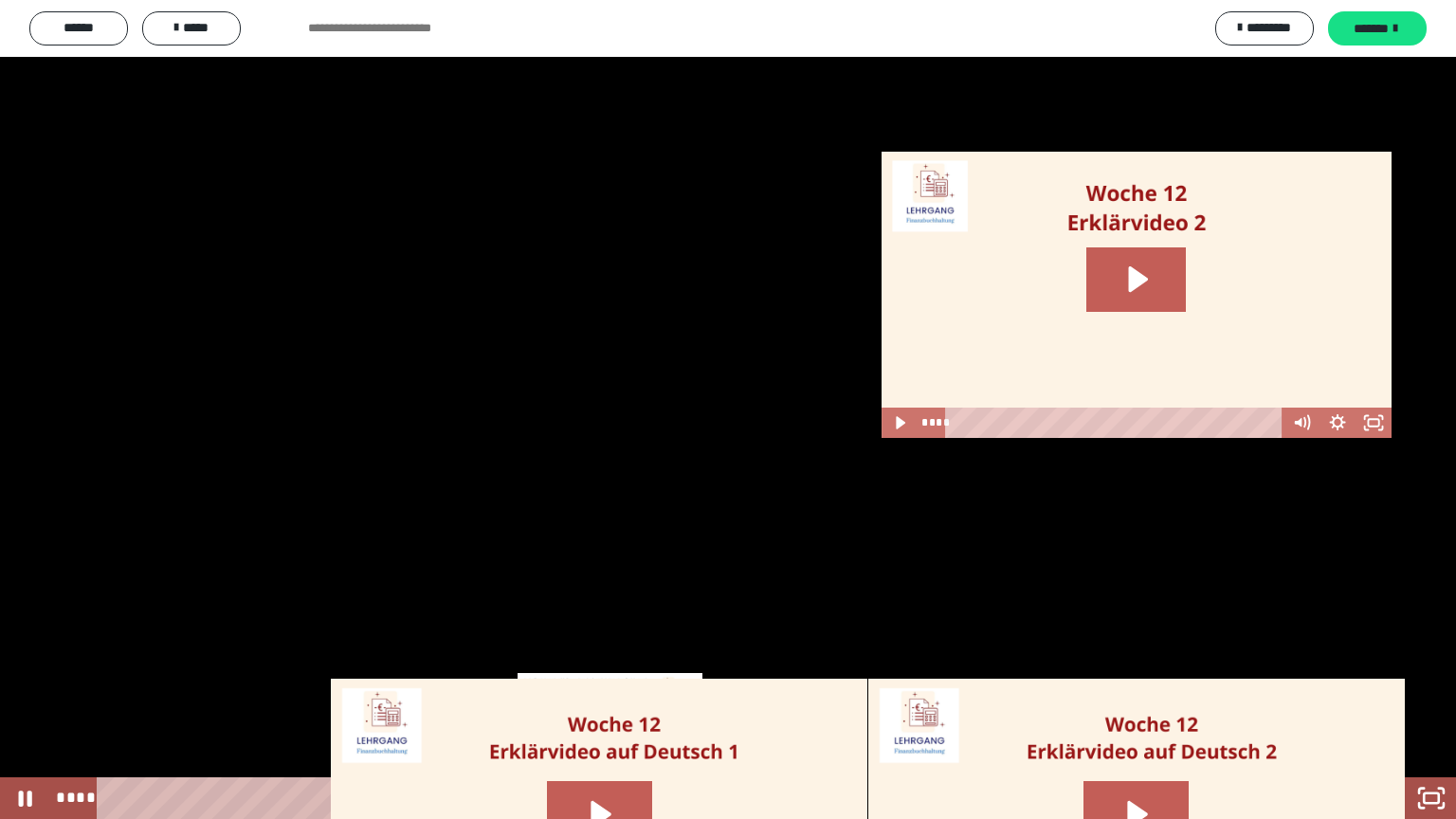 click on "****" at bounding box center [705, 798] 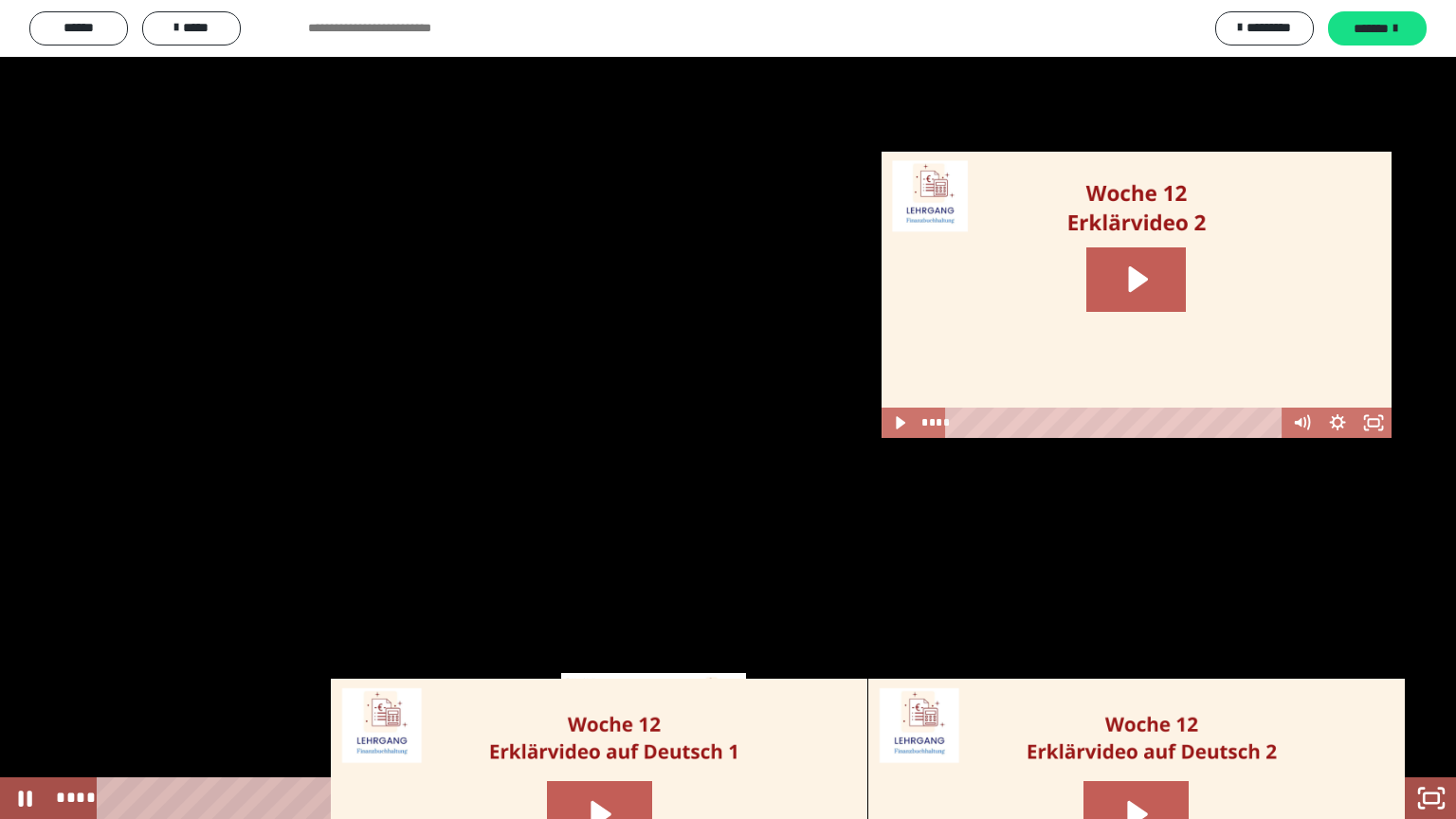 click on "****" at bounding box center [705, 798] 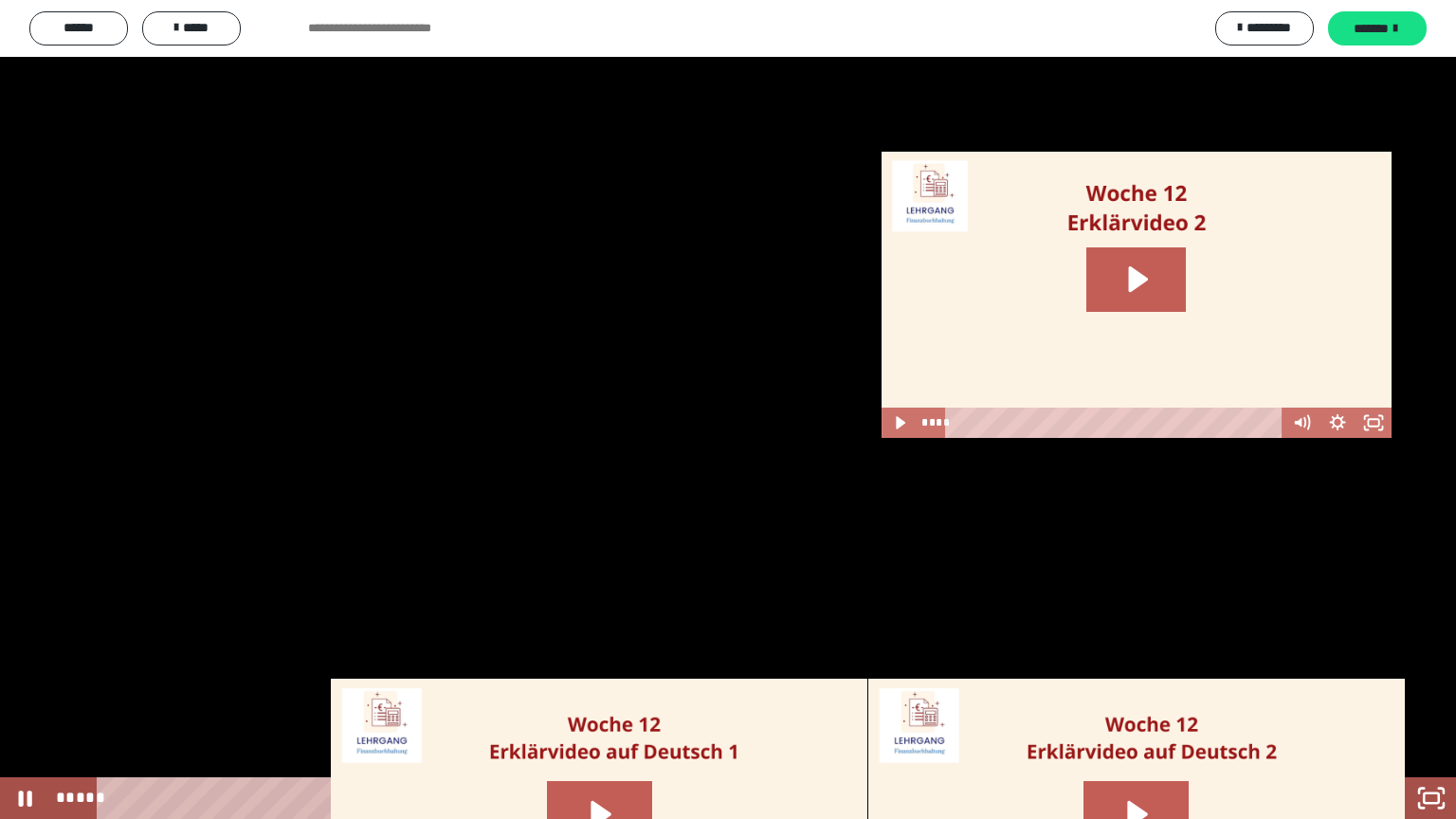click at bounding box center [728, 410] 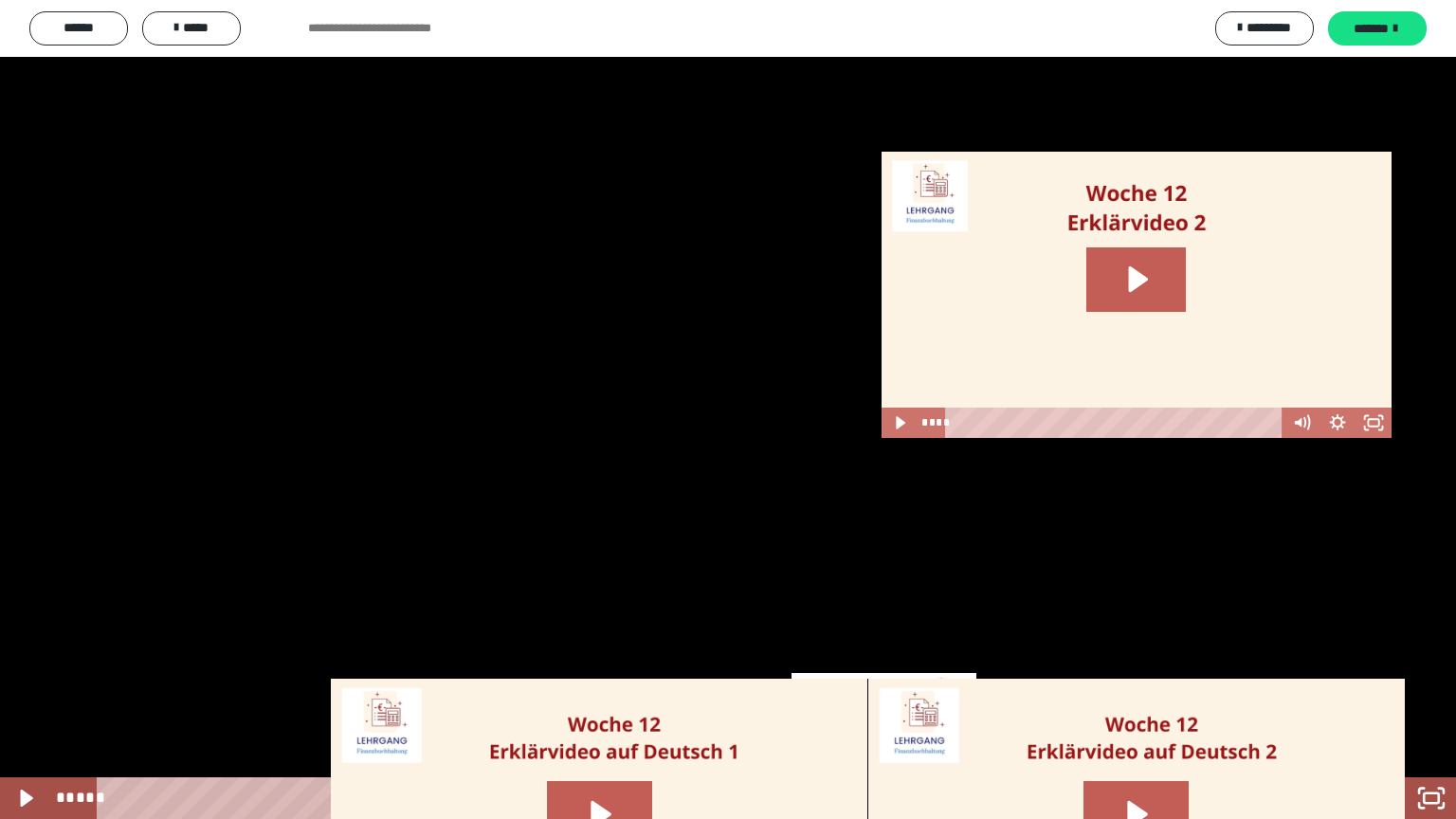 click on "*****" at bounding box center (705, 798) 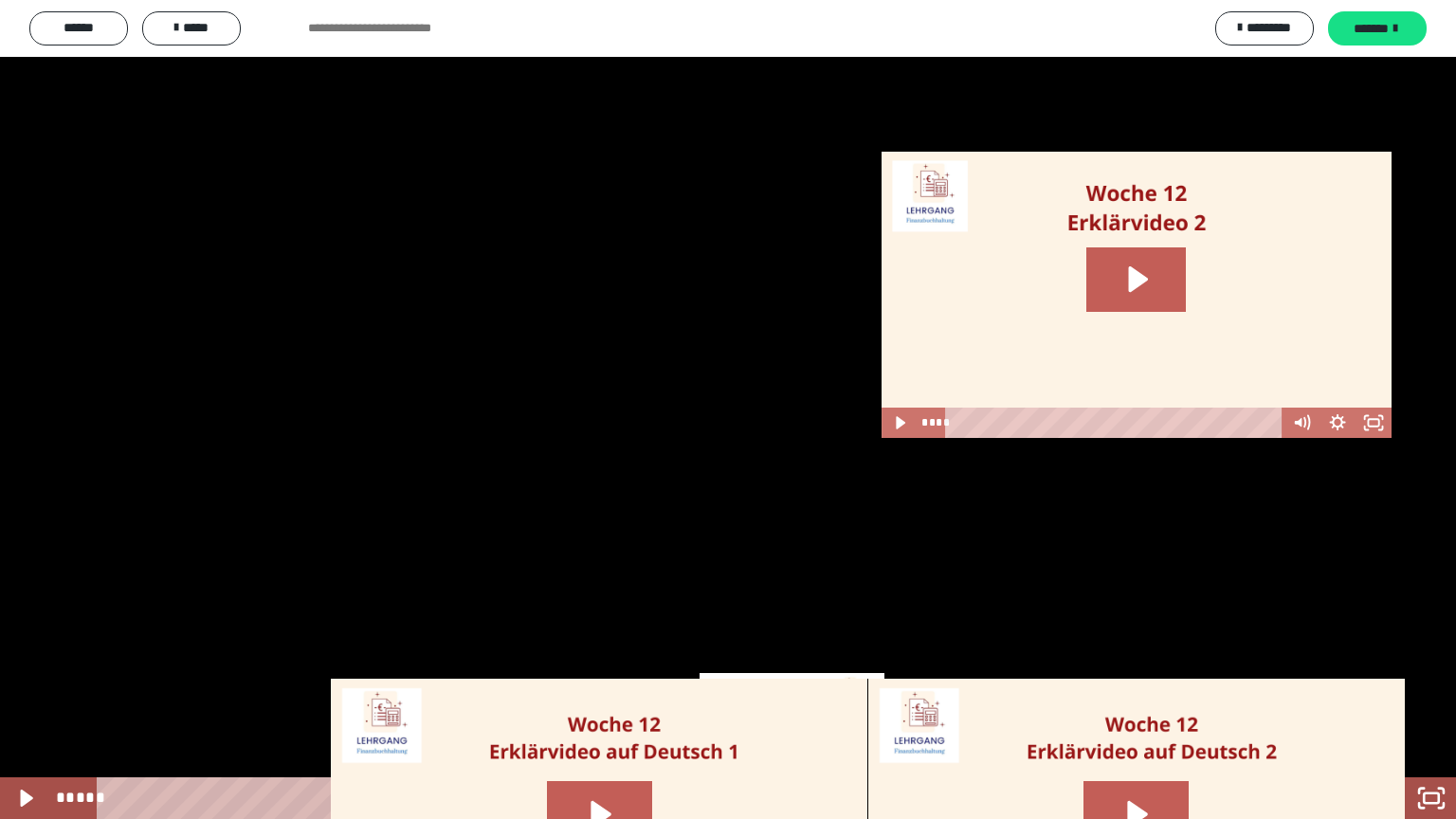 click on "*****" at bounding box center [705, 798] 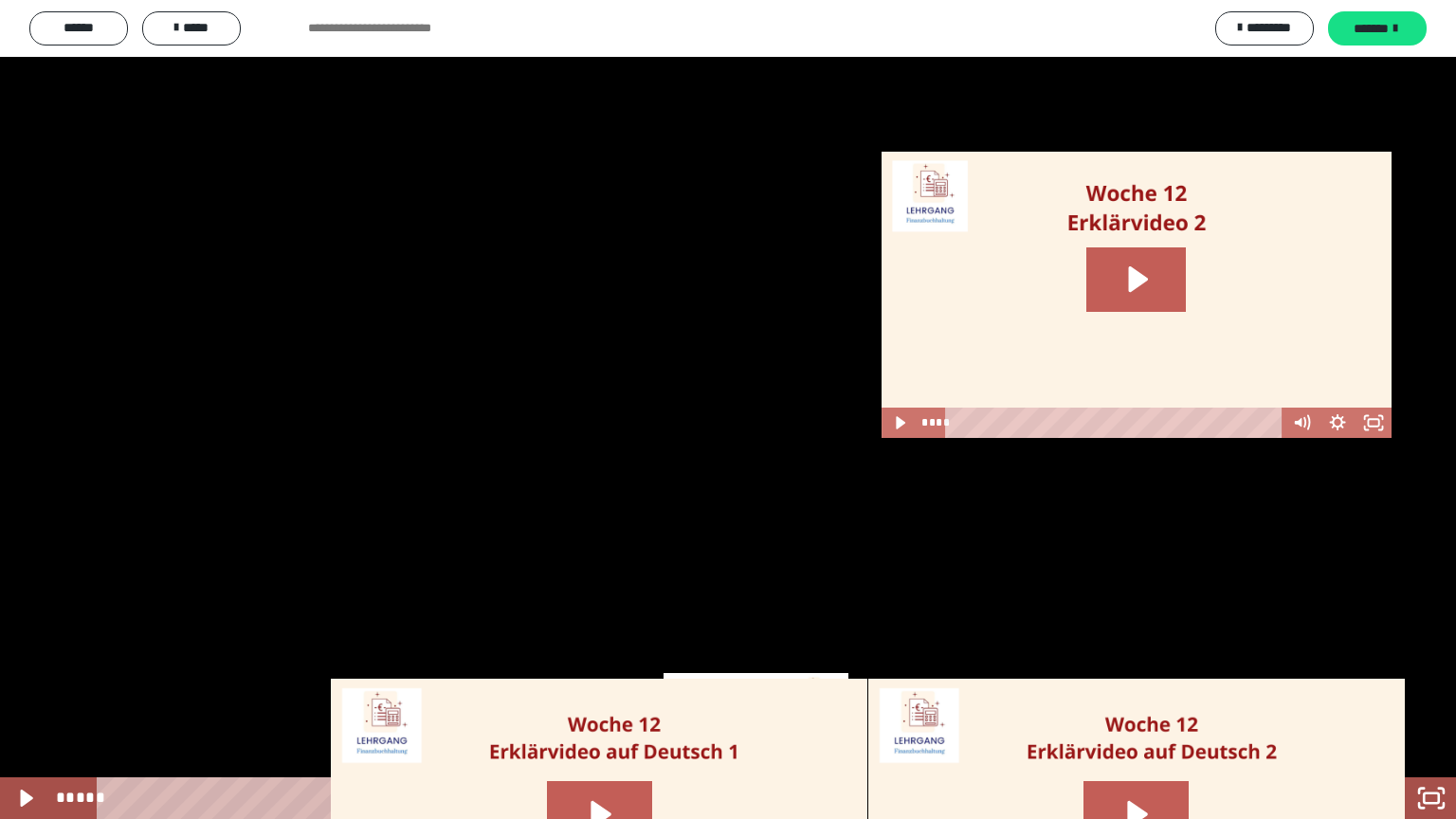 click on "*****" at bounding box center (705, 798) 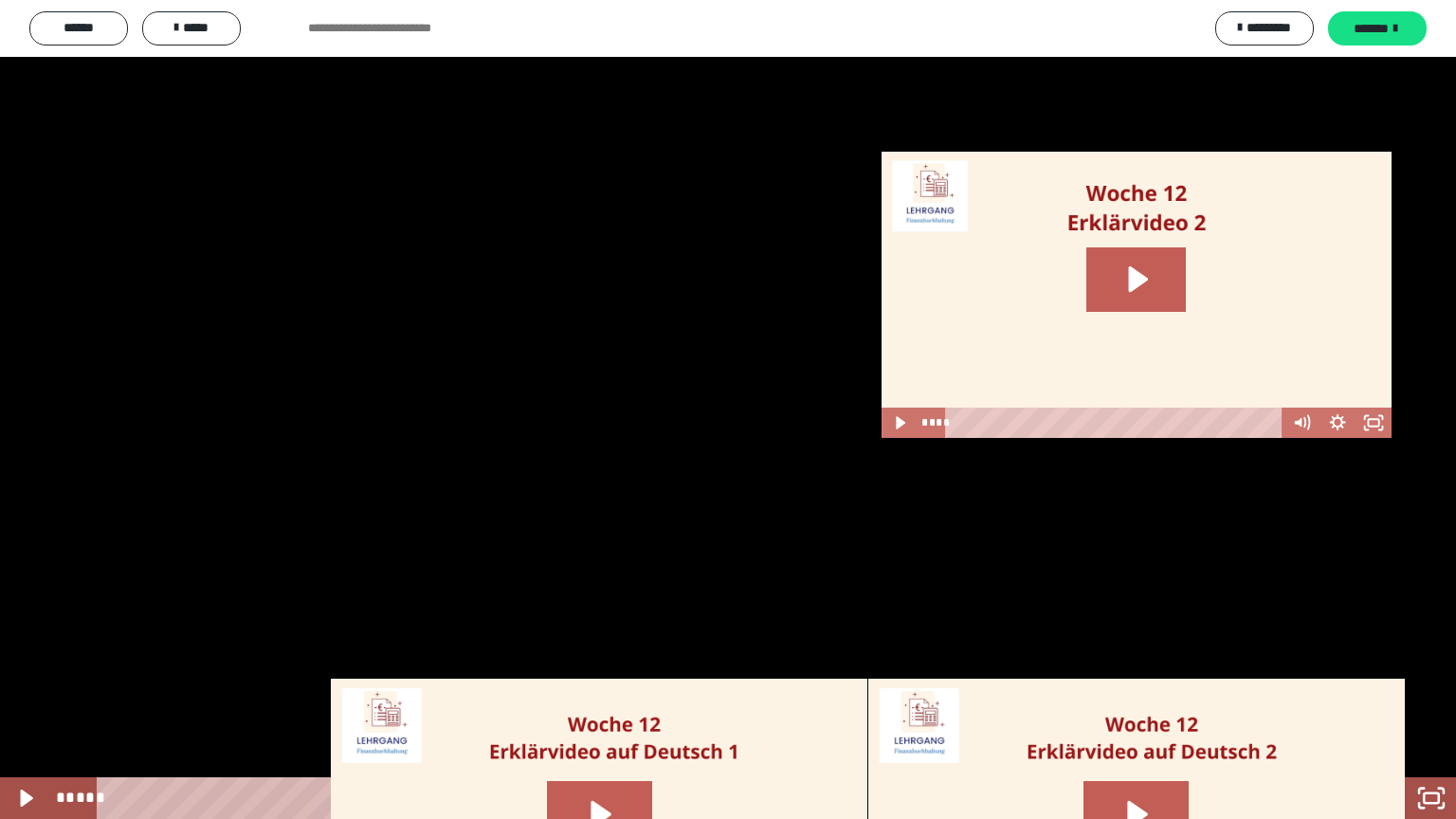 click at bounding box center (728, 410) 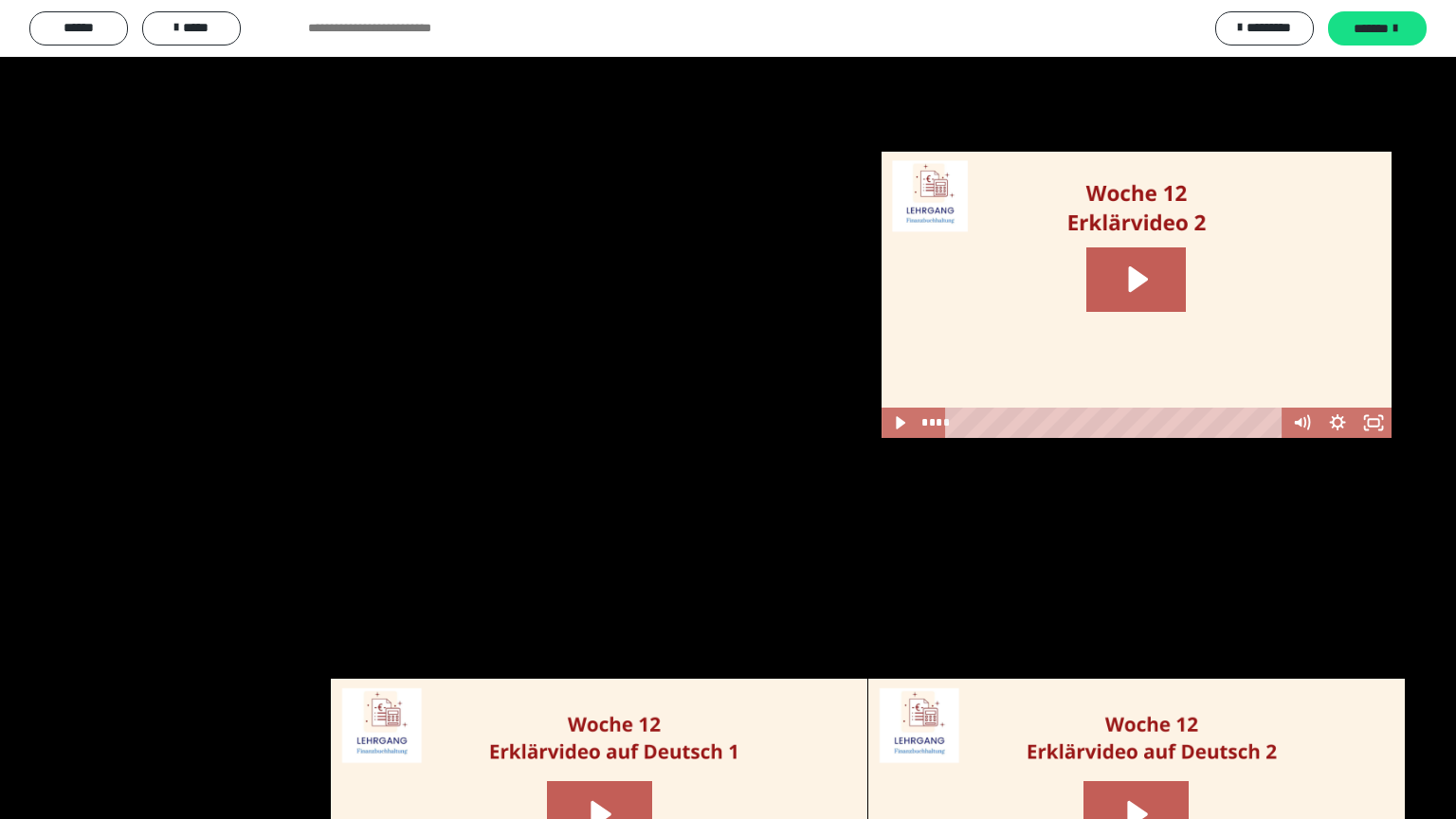 click at bounding box center (728, 410) 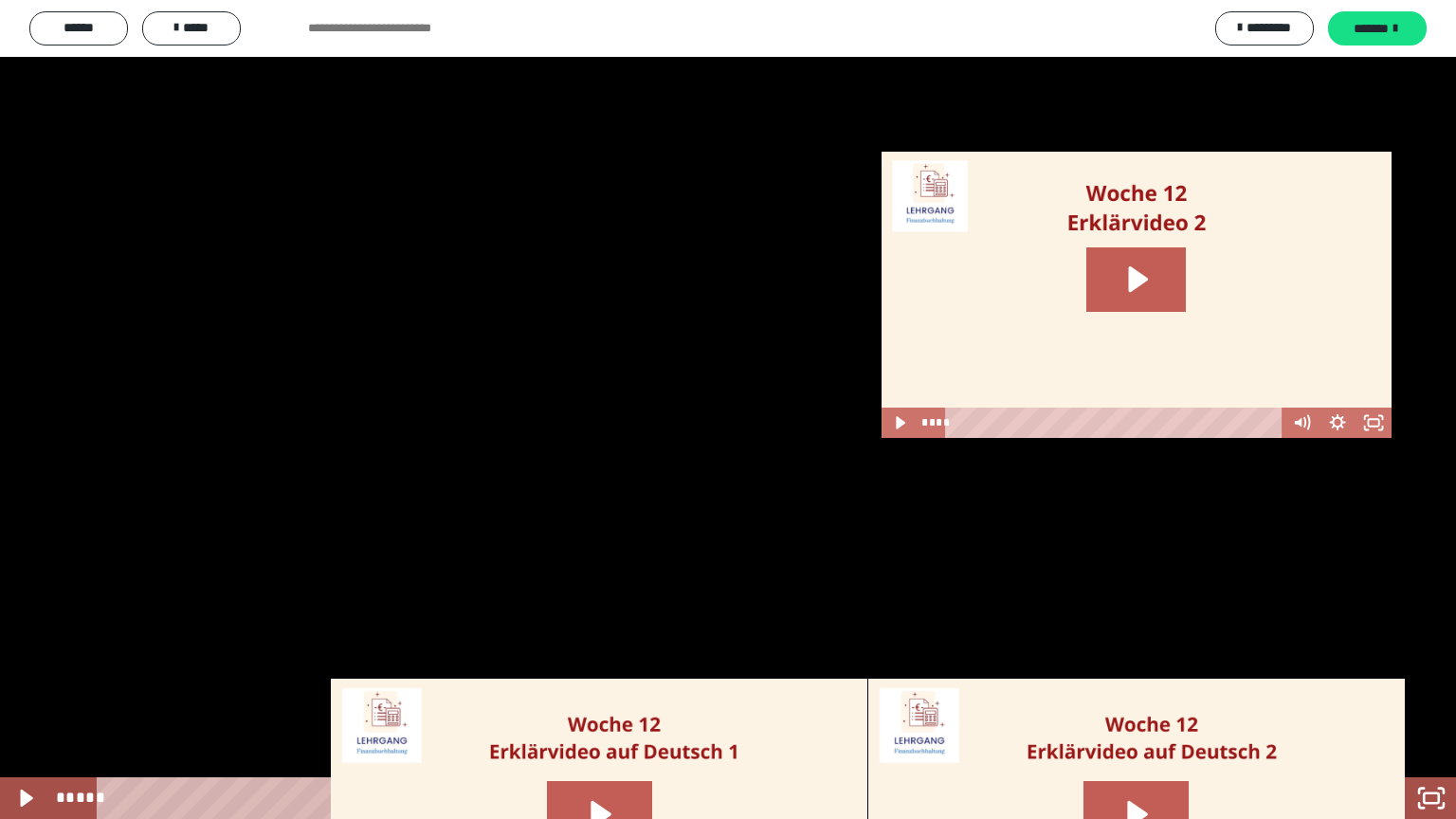 click at bounding box center [728, 410] 